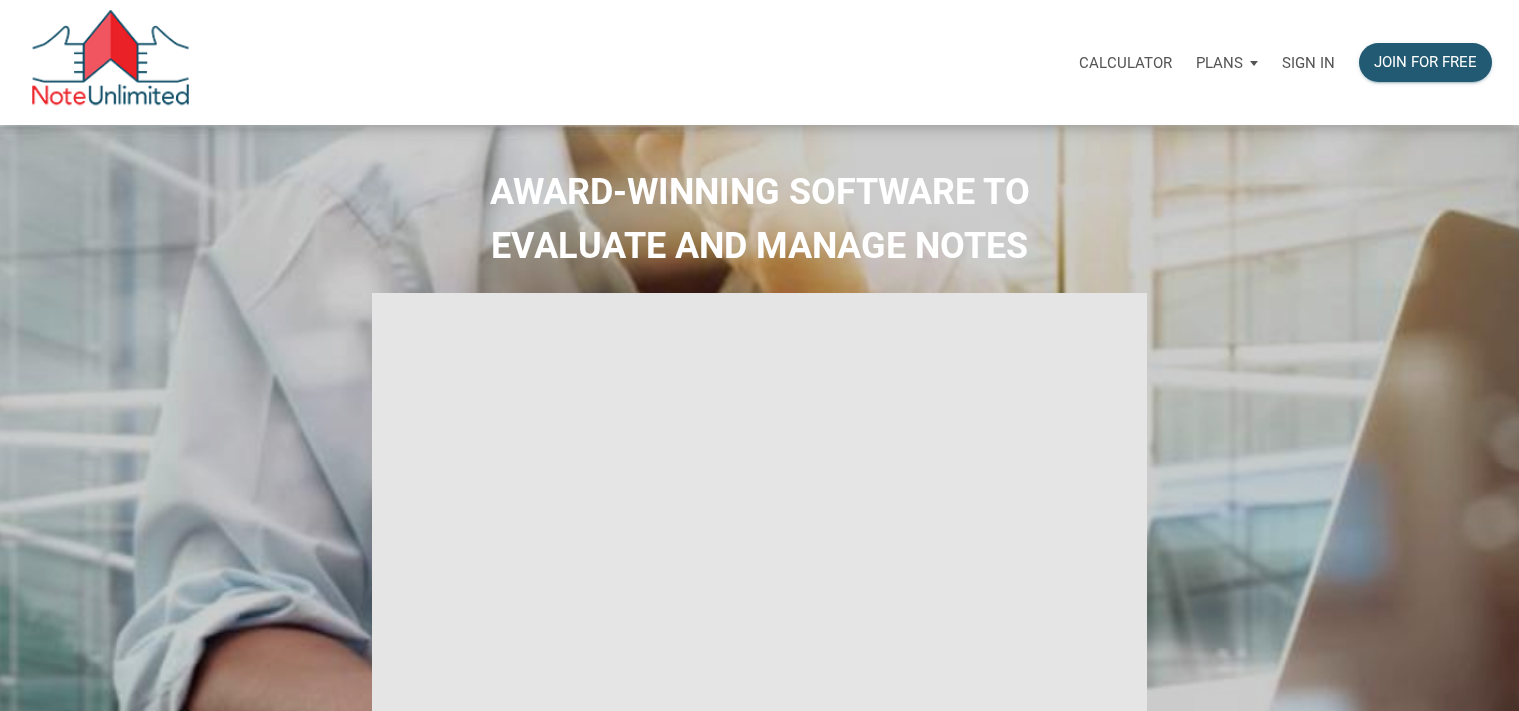 scroll, scrollTop: 0, scrollLeft: 0, axis: both 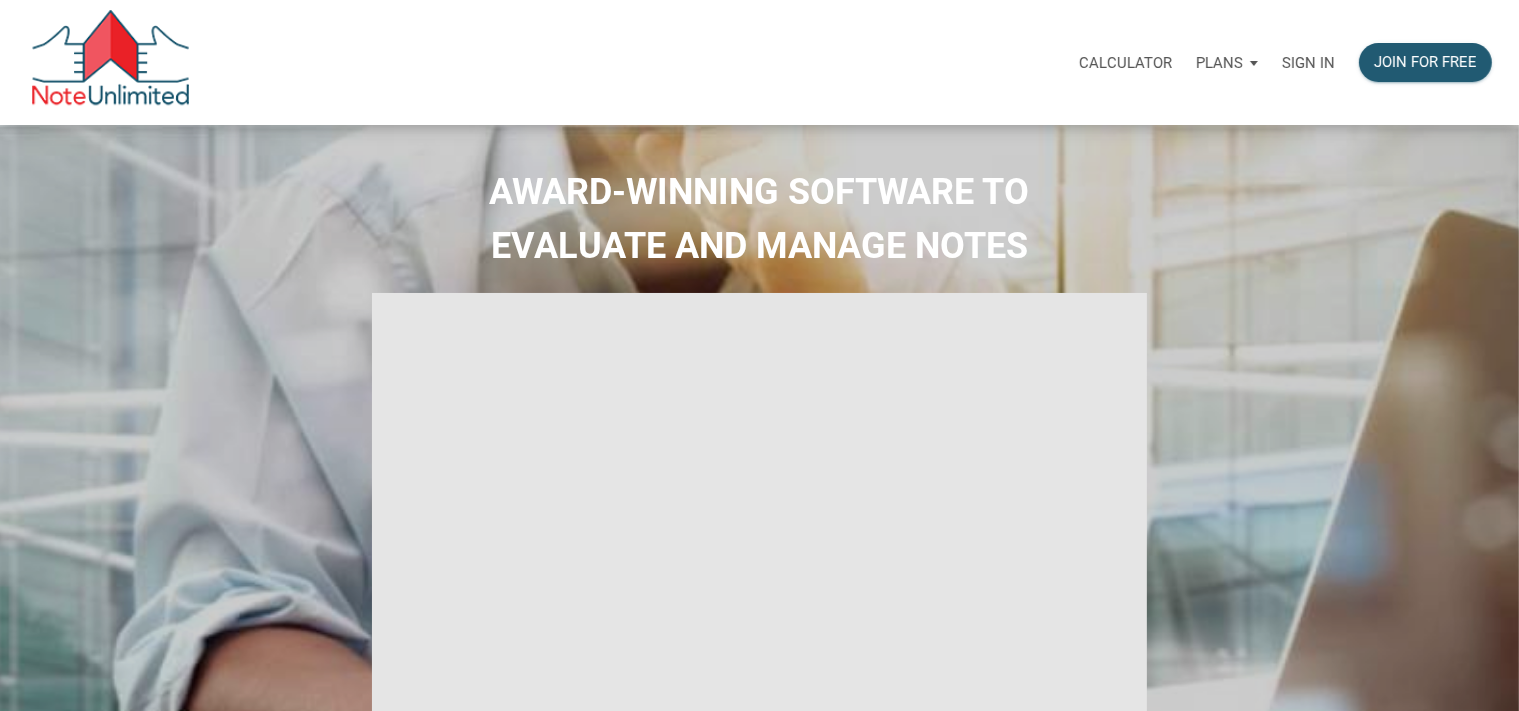 click on "Sign in" at bounding box center [1308, 63] 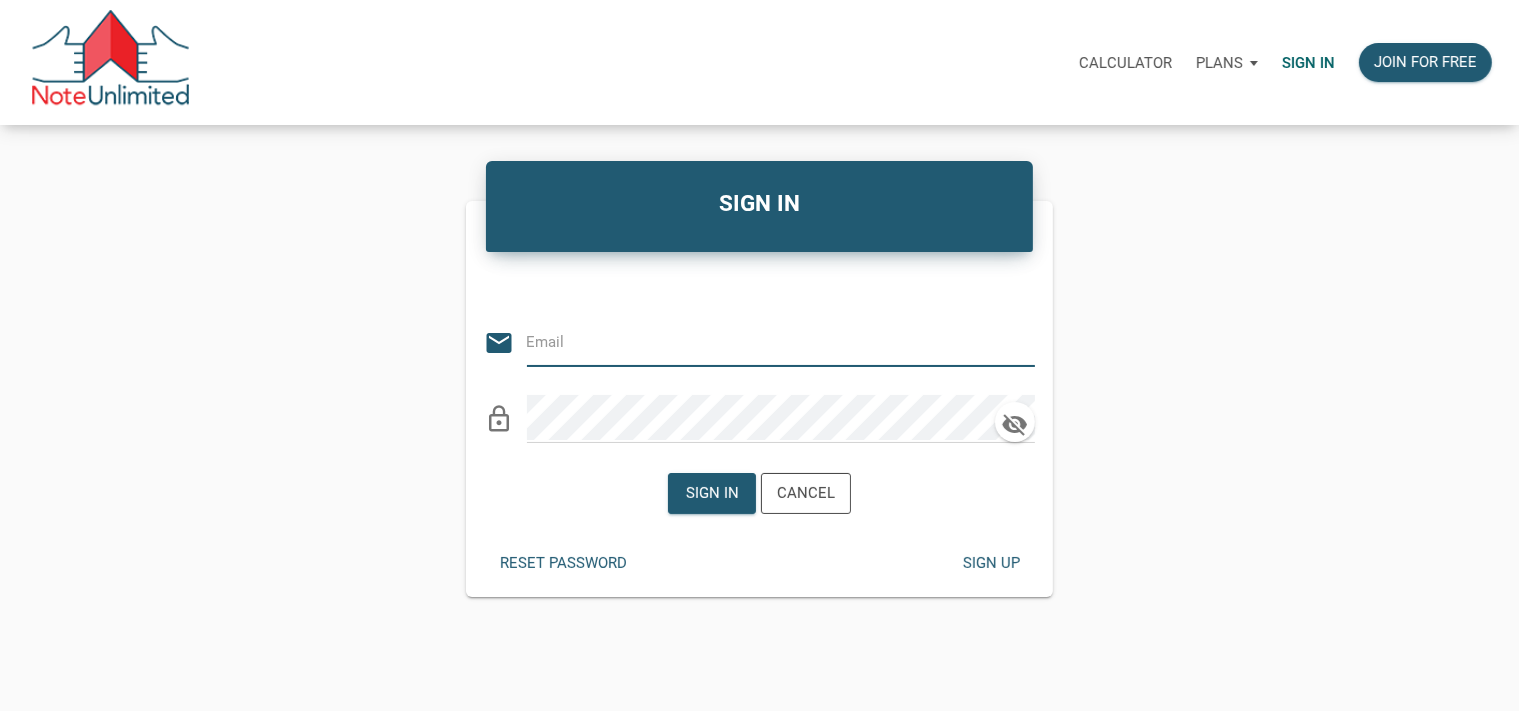 click at bounding box center [766, 341] 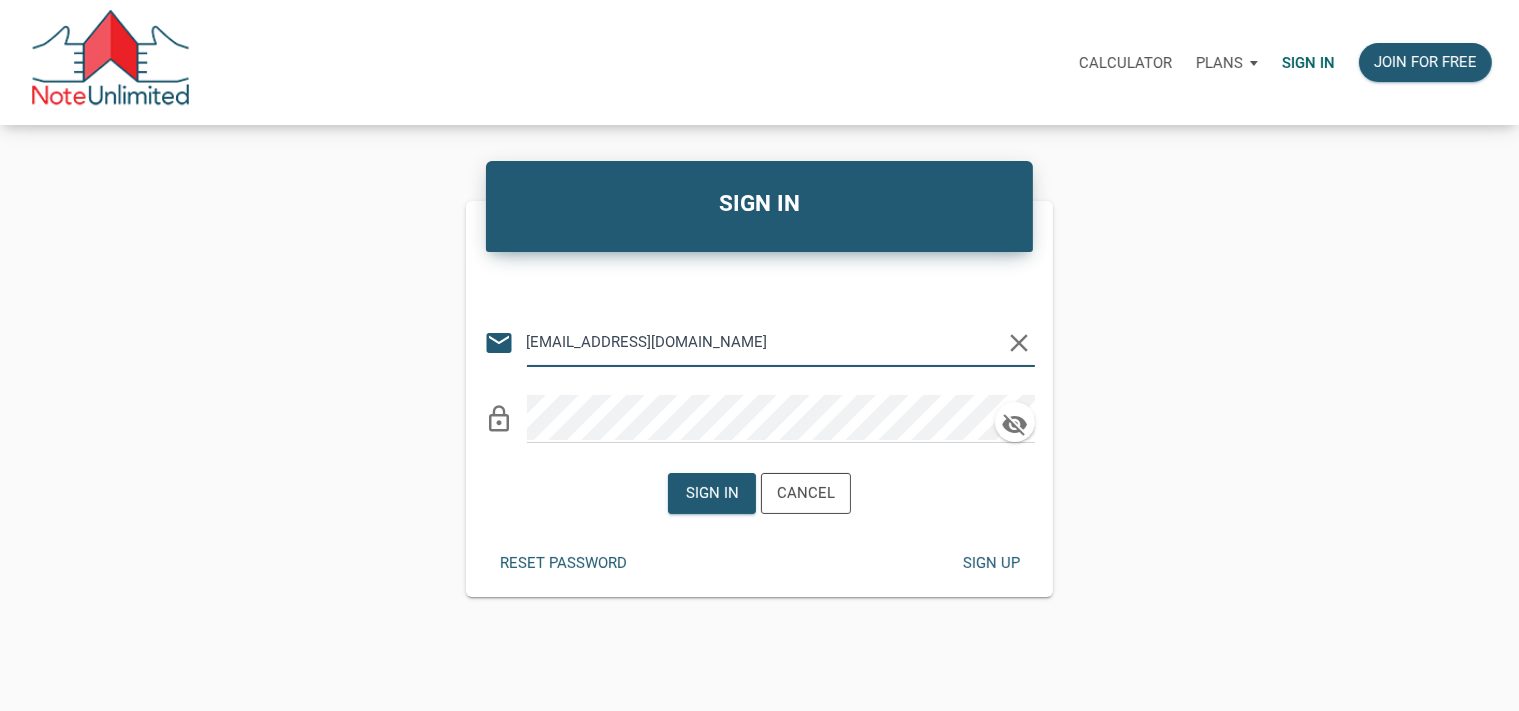 type on "manage@winwinsolutionstrust.com" 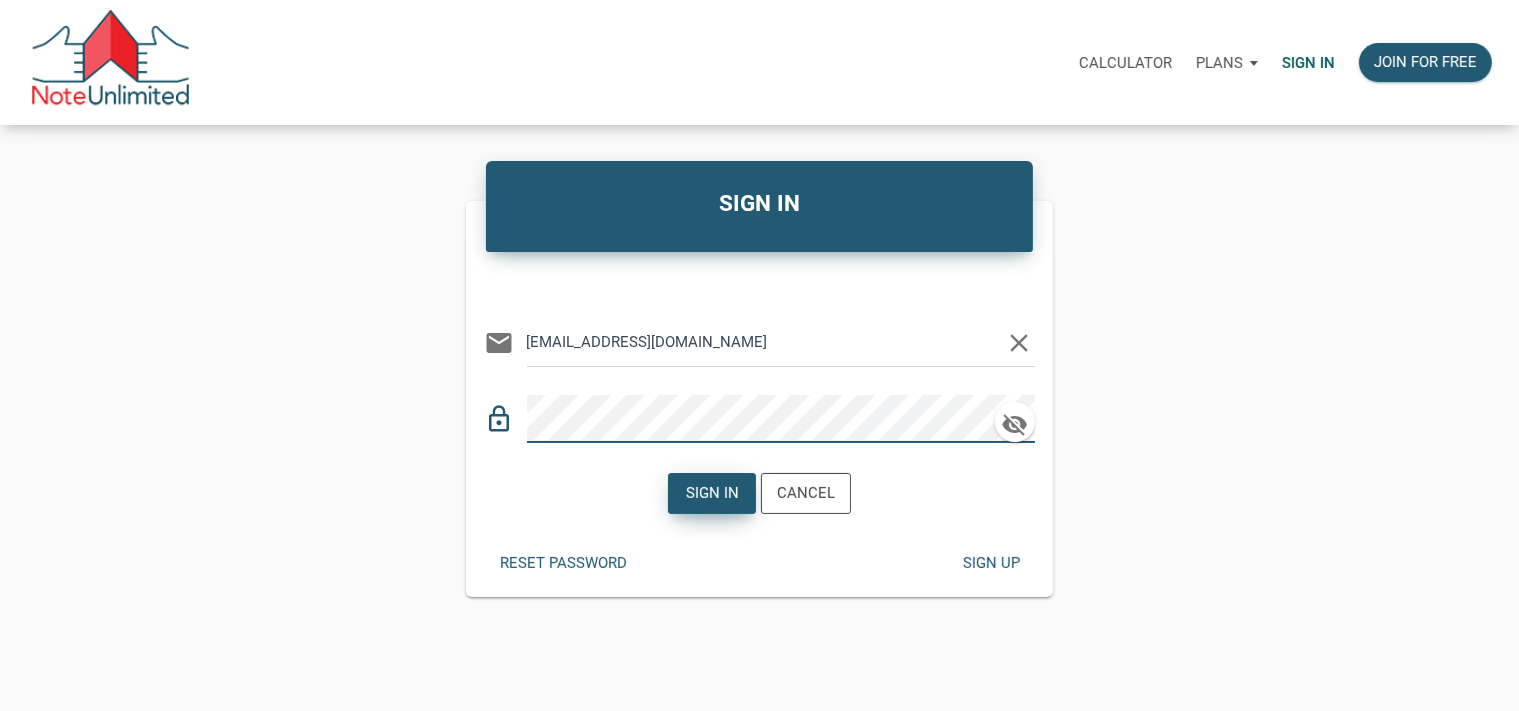 click on "Sign in" at bounding box center [712, 493] 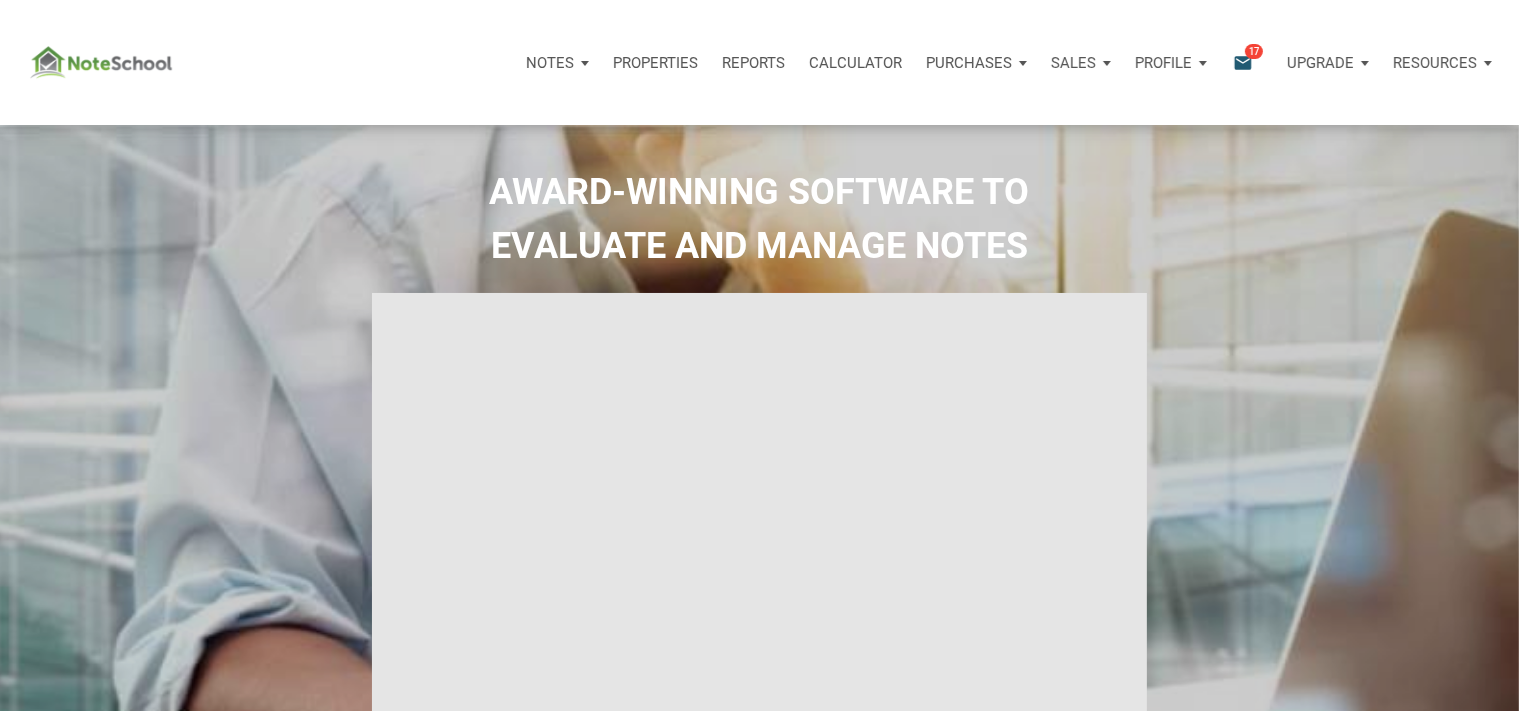 type on "Introduction to new features" 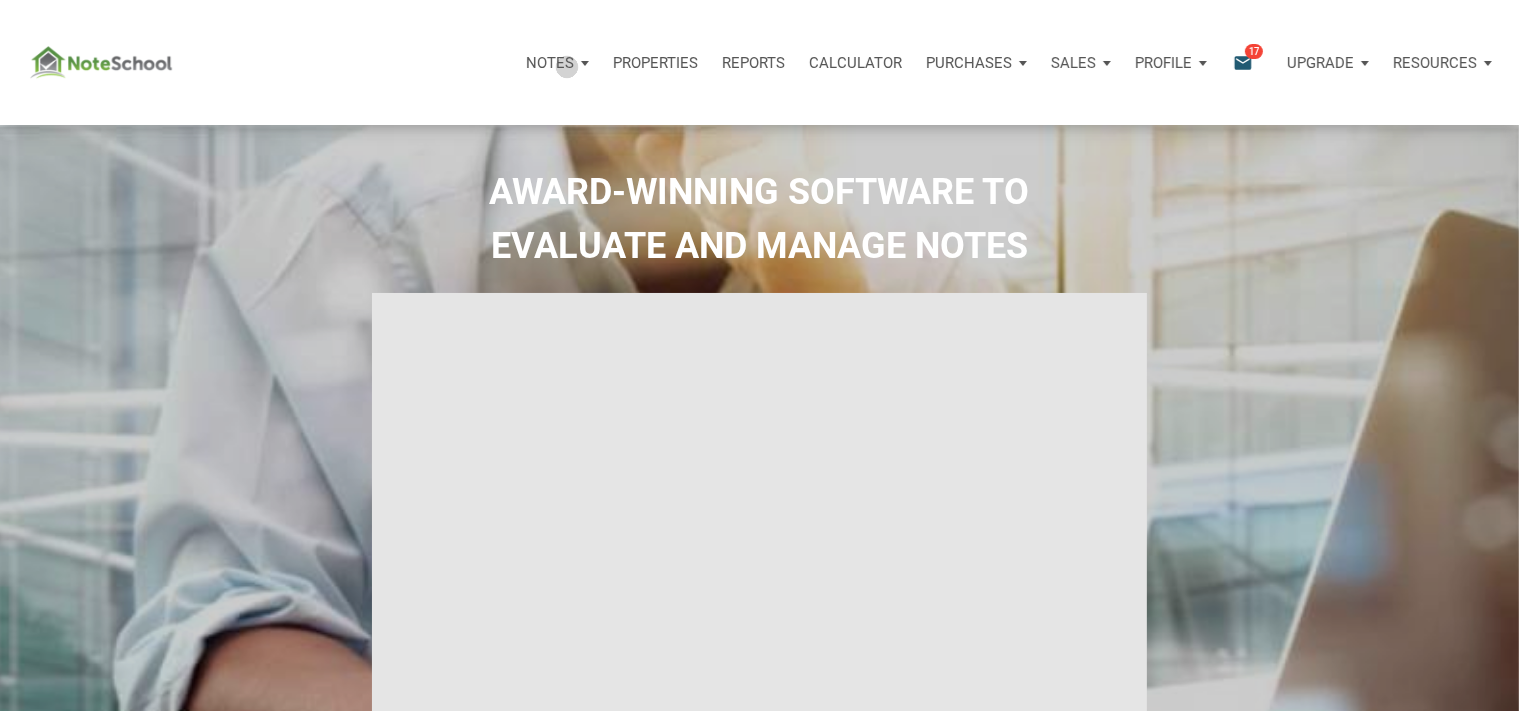 click on "Notes" at bounding box center (550, 63) 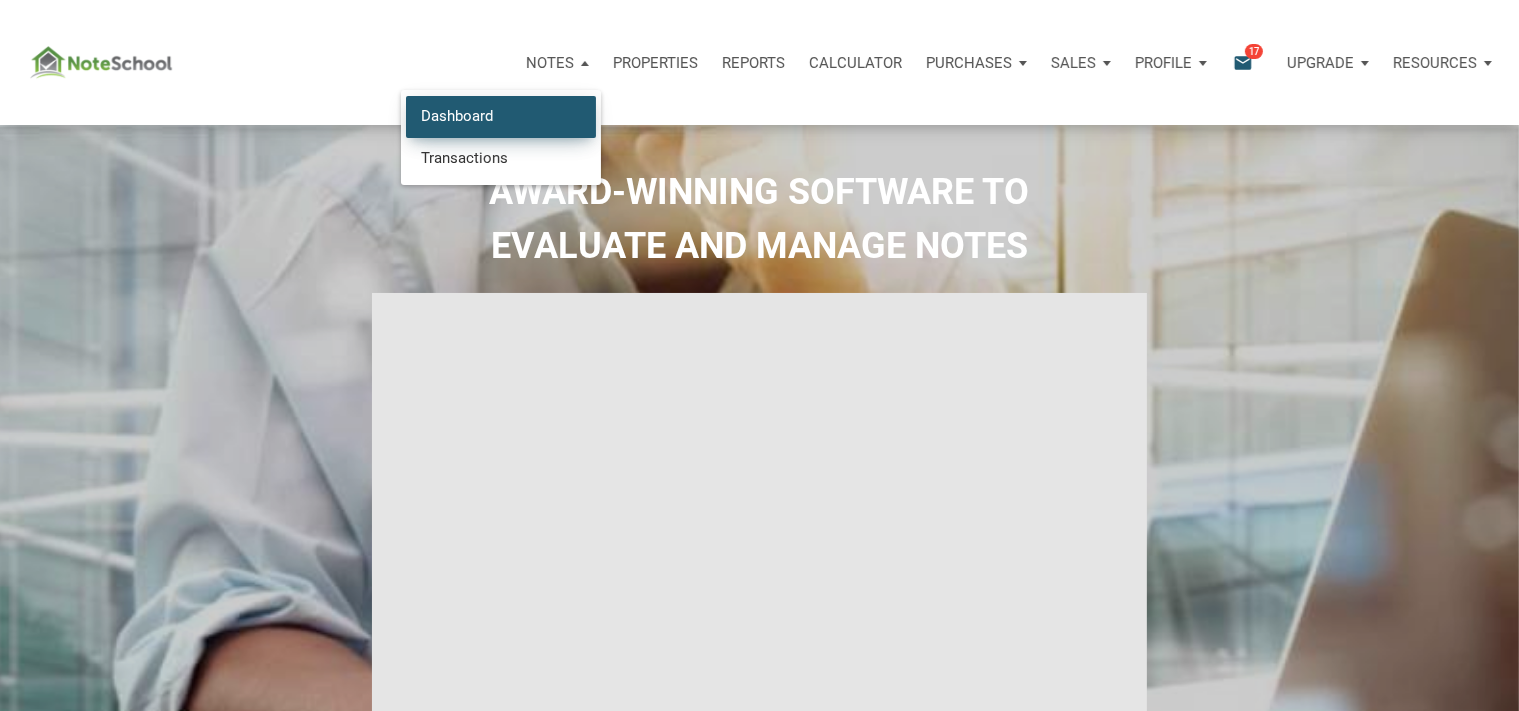click on "Dashboard" at bounding box center (501, 116) 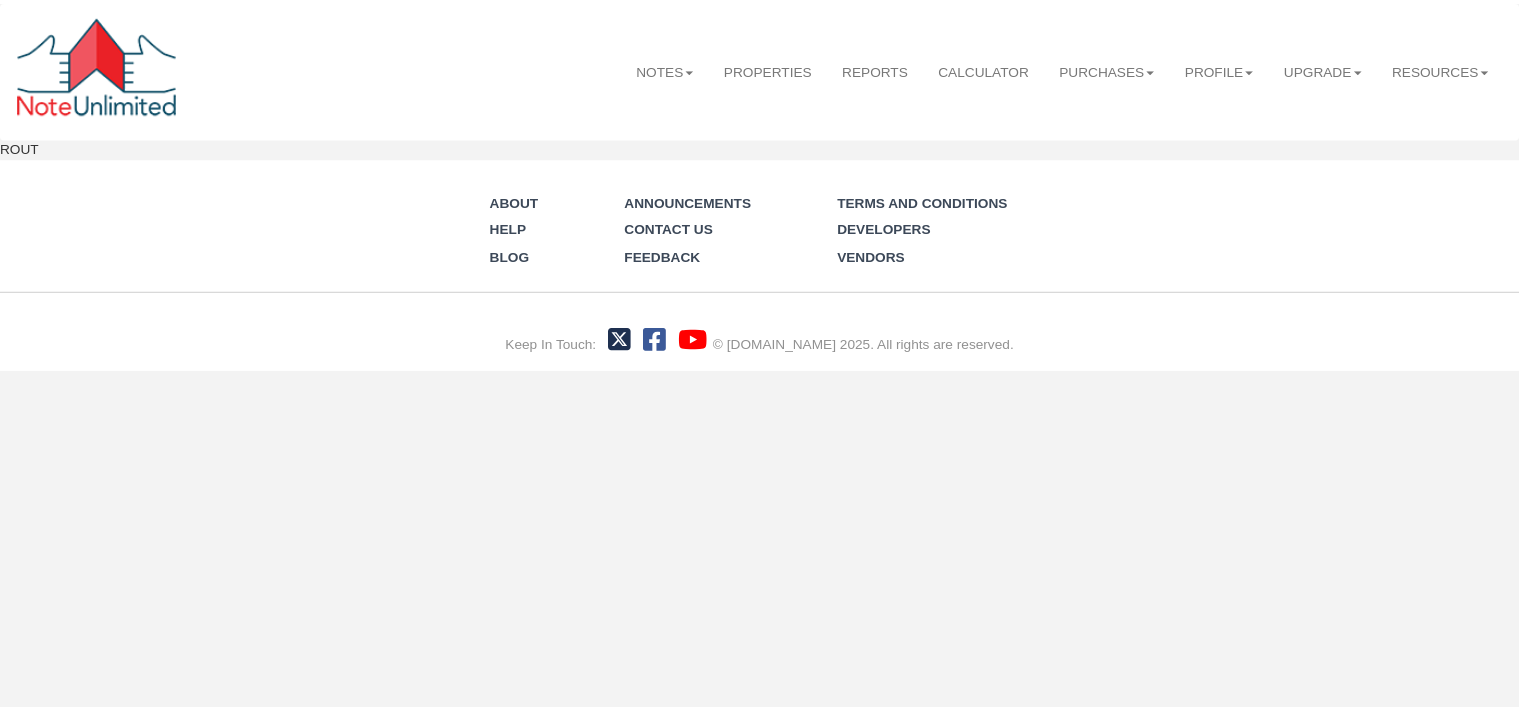 scroll, scrollTop: 0, scrollLeft: 0, axis: both 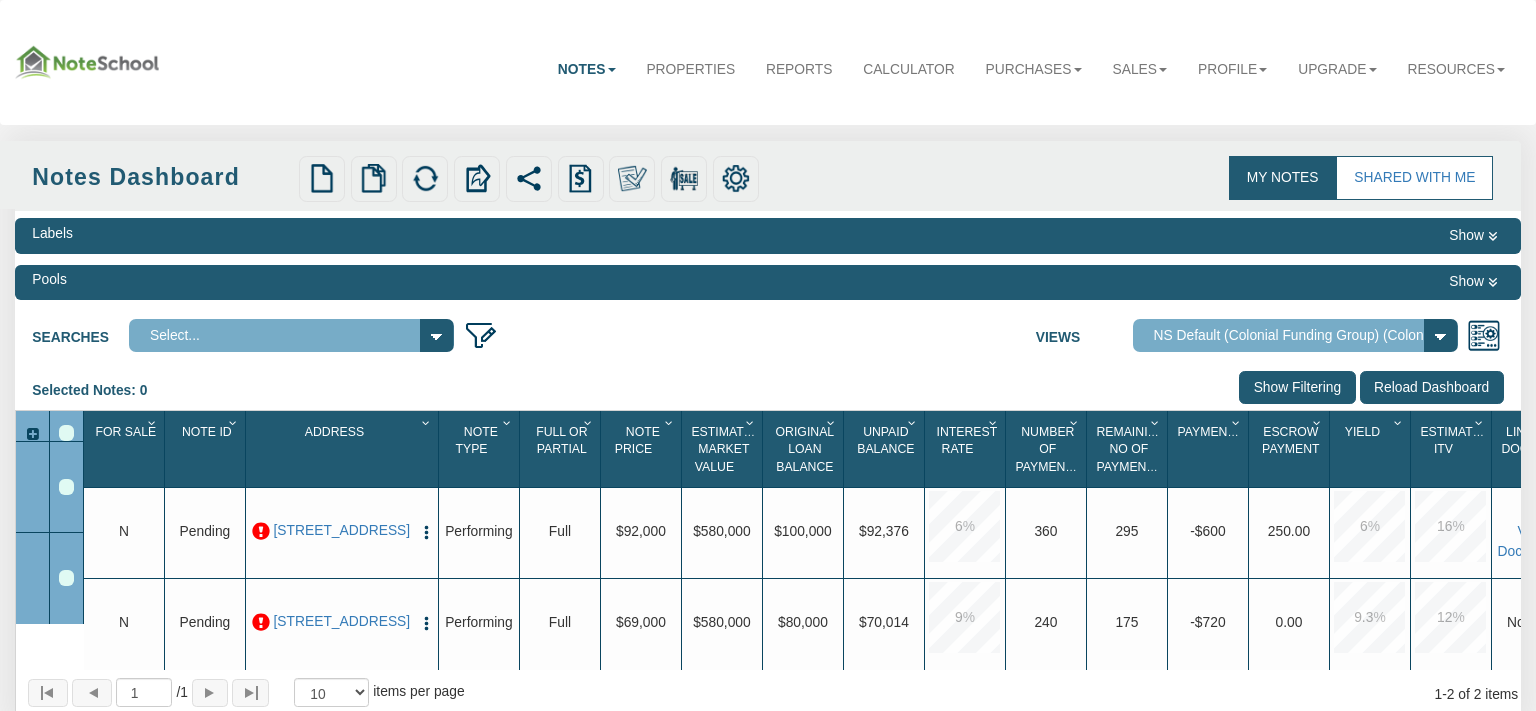 select on "316" 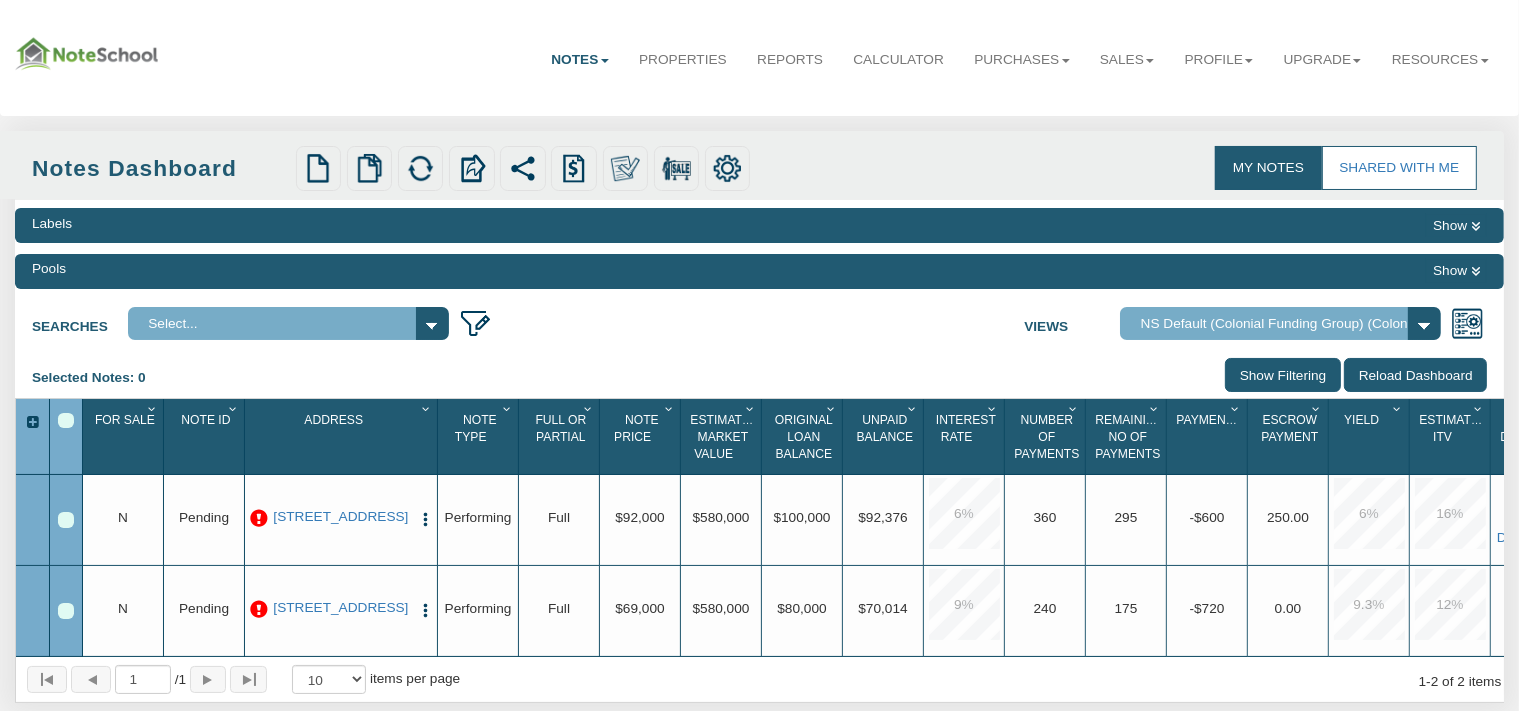 scroll, scrollTop: 0, scrollLeft: 0, axis: both 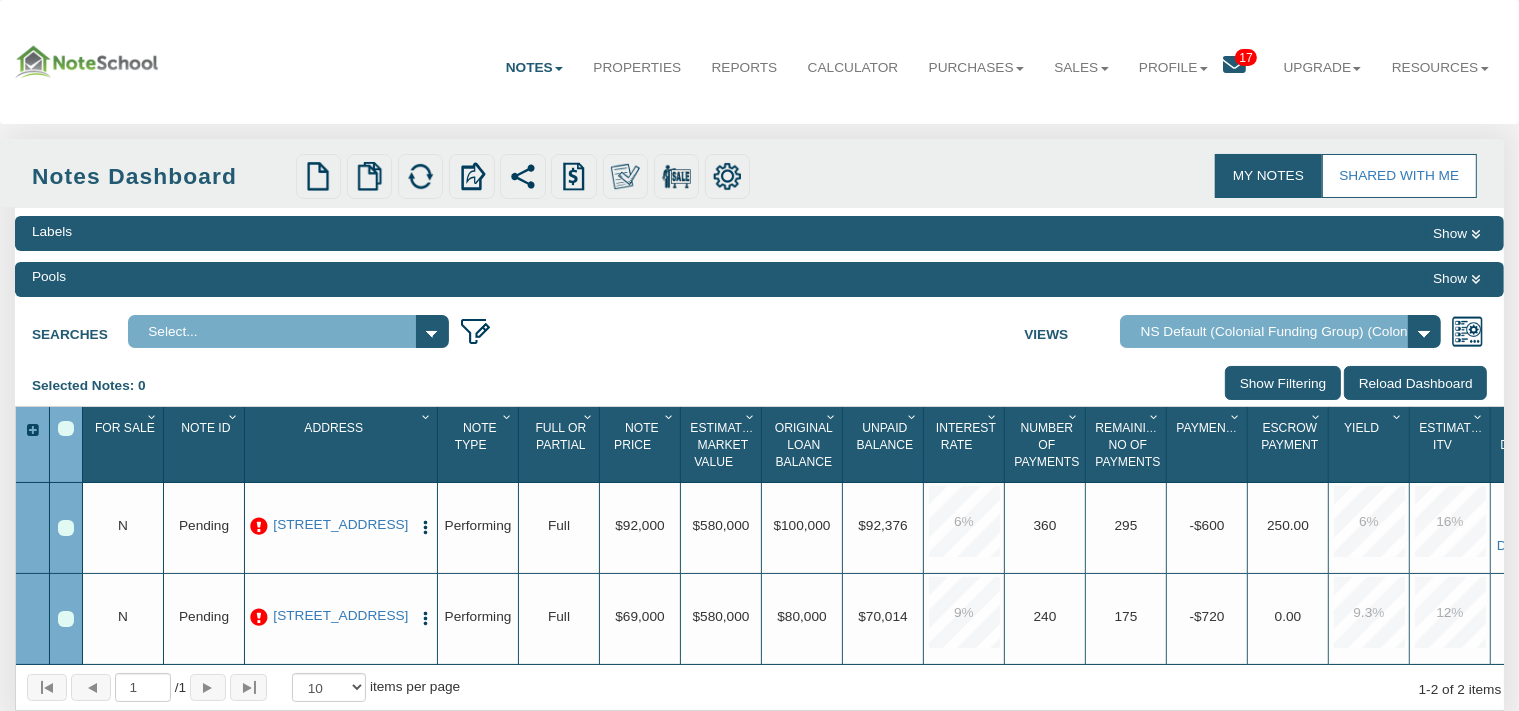 click on "My Notes" at bounding box center [1268, 176] 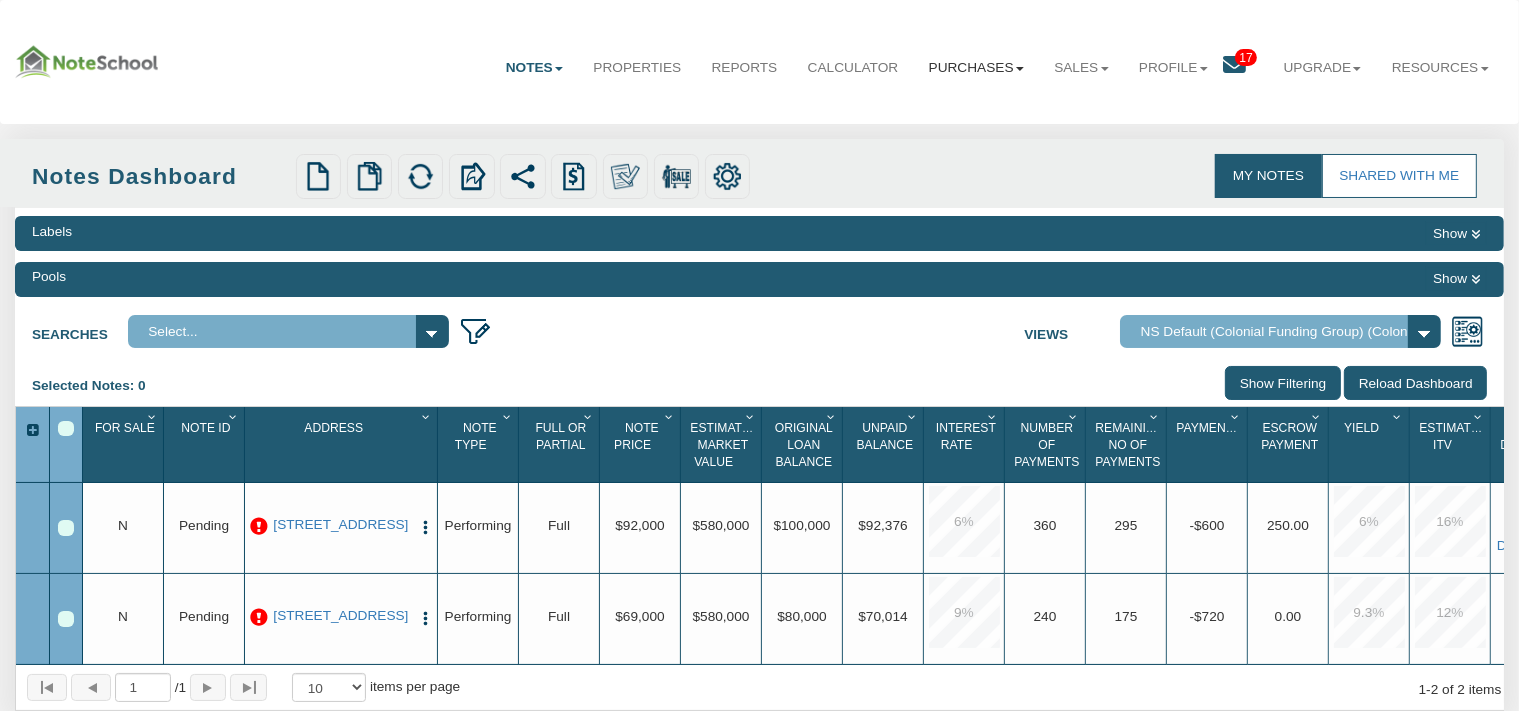 click on "Purchases" at bounding box center (976, 68) 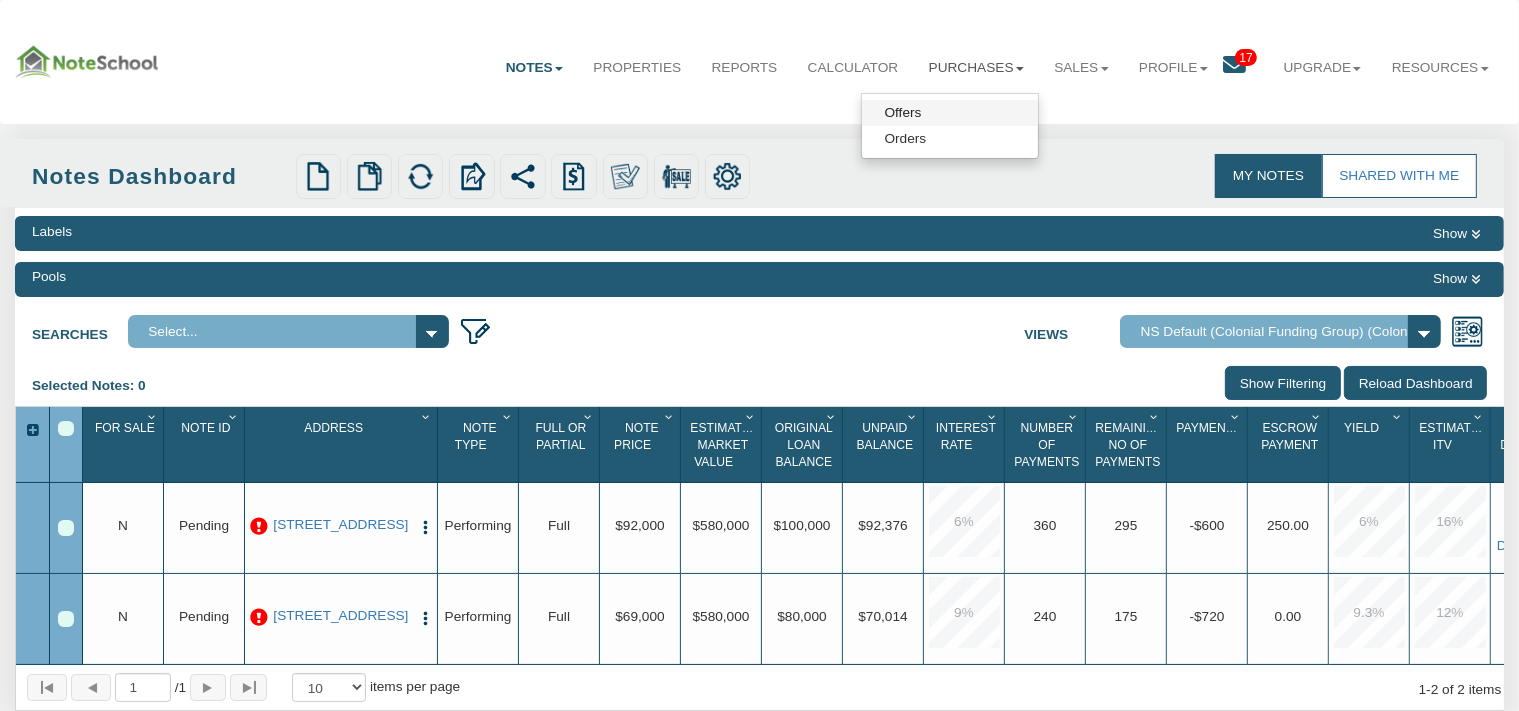 click on "Offers" at bounding box center (950, 113) 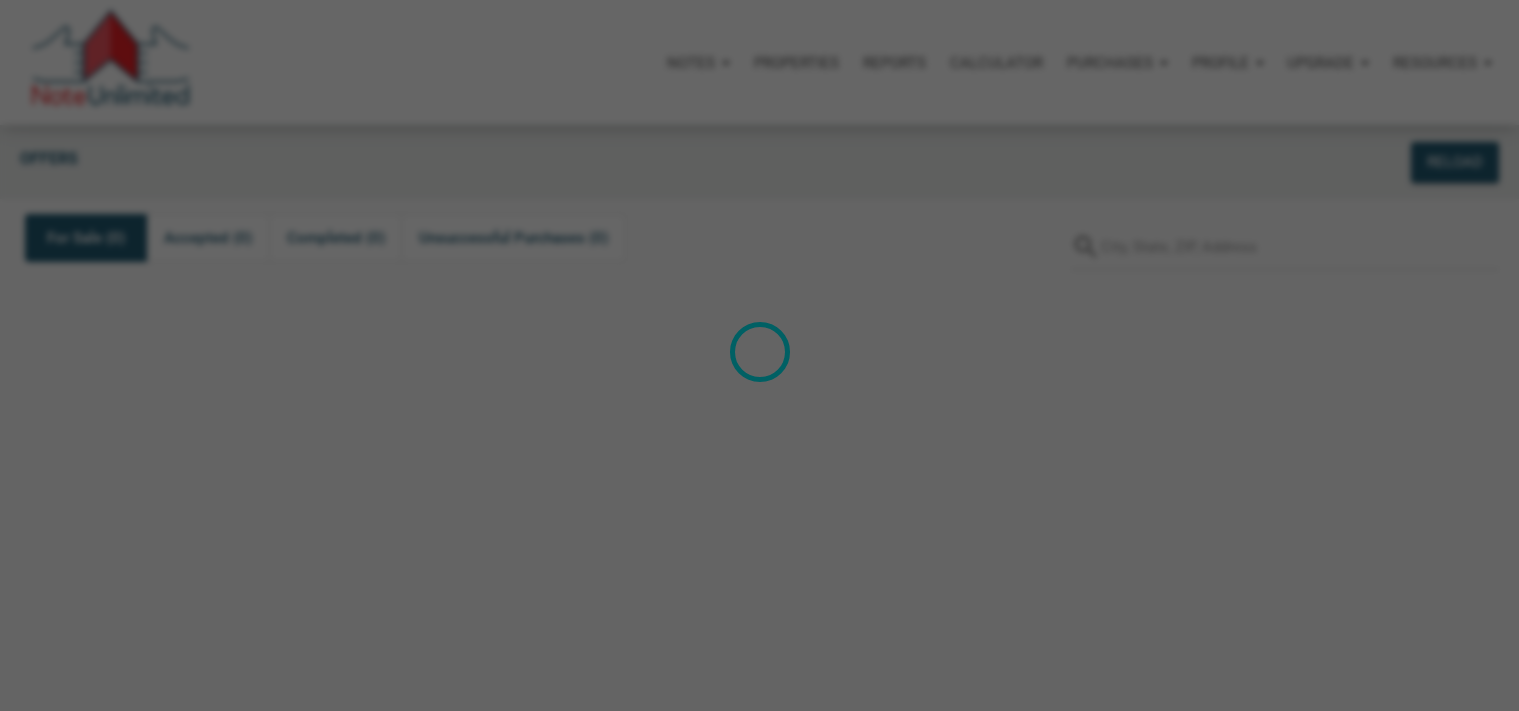 scroll, scrollTop: 0, scrollLeft: 0, axis: both 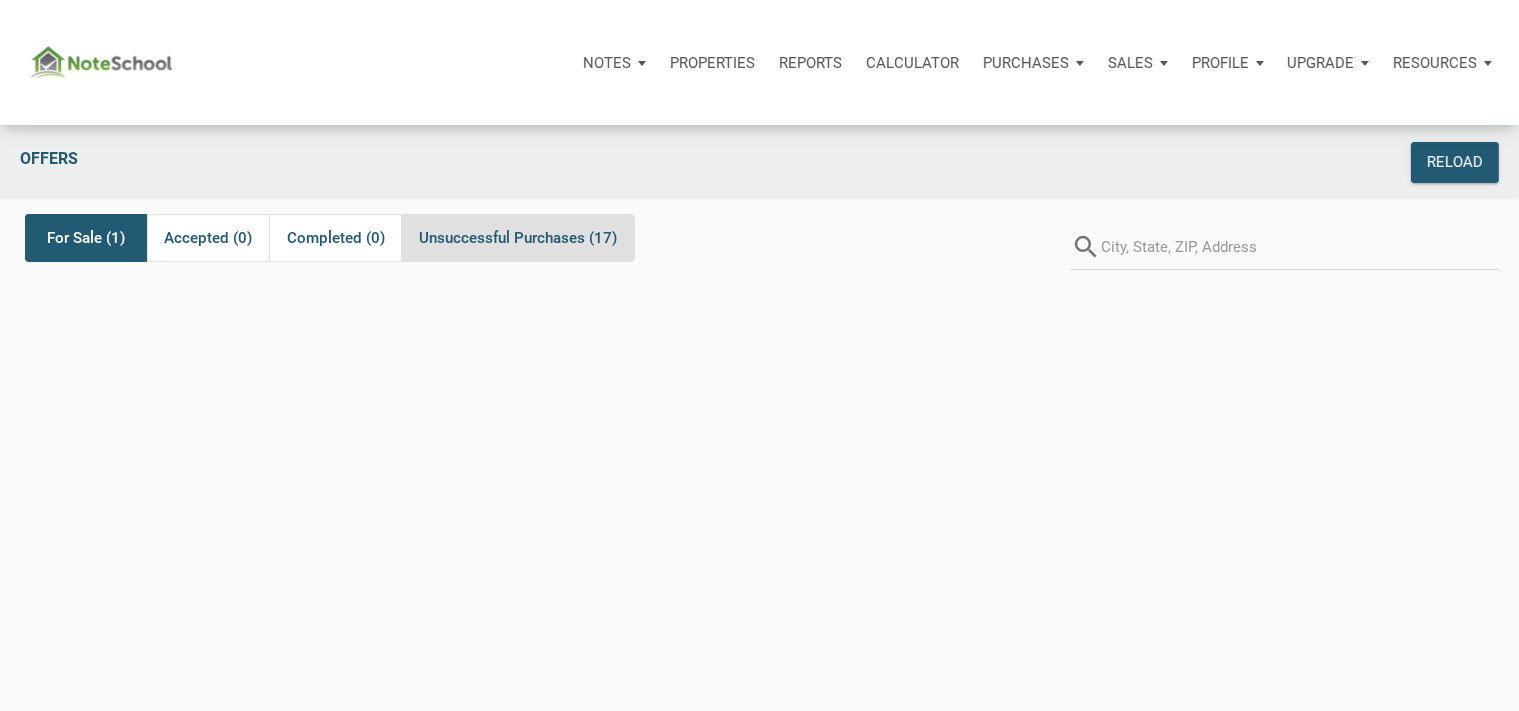 click on "Unsuccessful Purchases (17)" at bounding box center (518, 238) 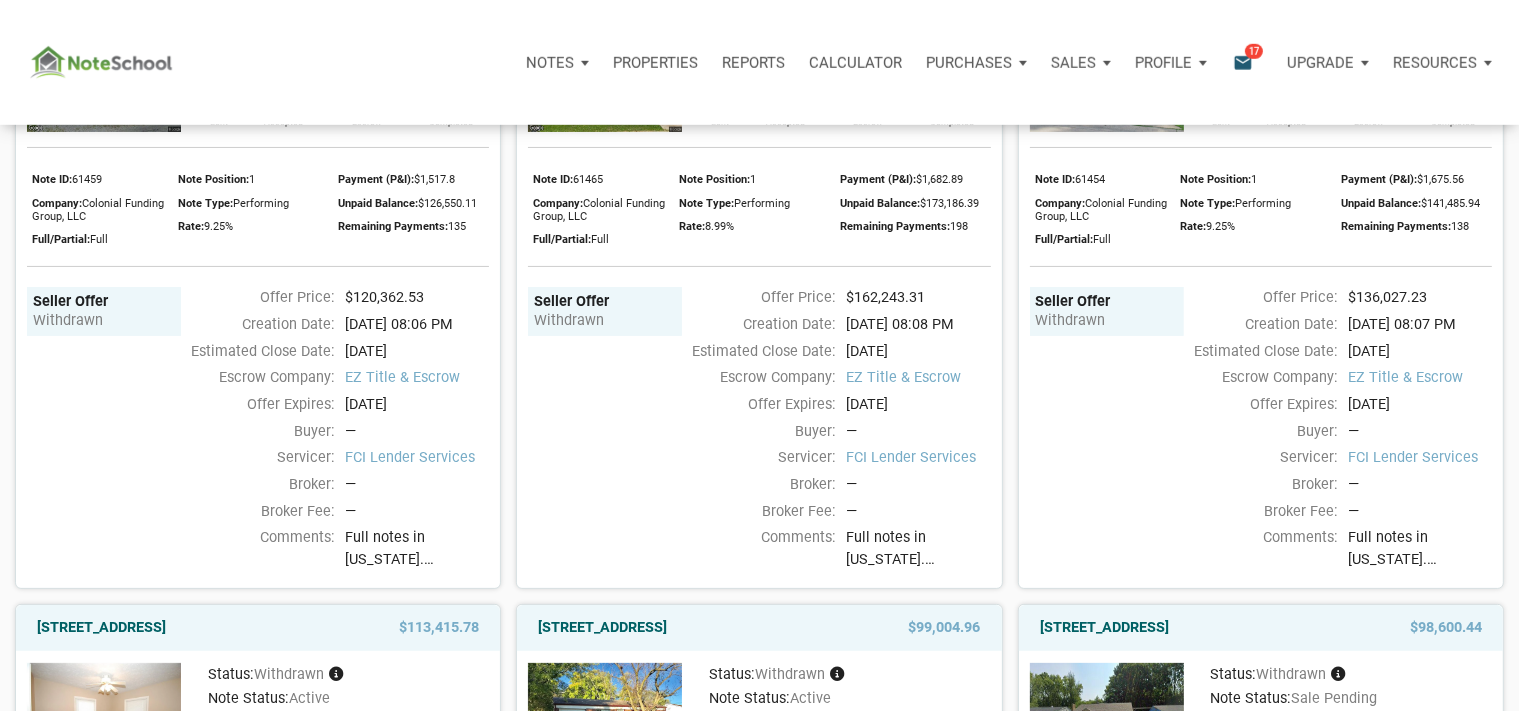 scroll, scrollTop: 422, scrollLeft: 0, axis: vertical 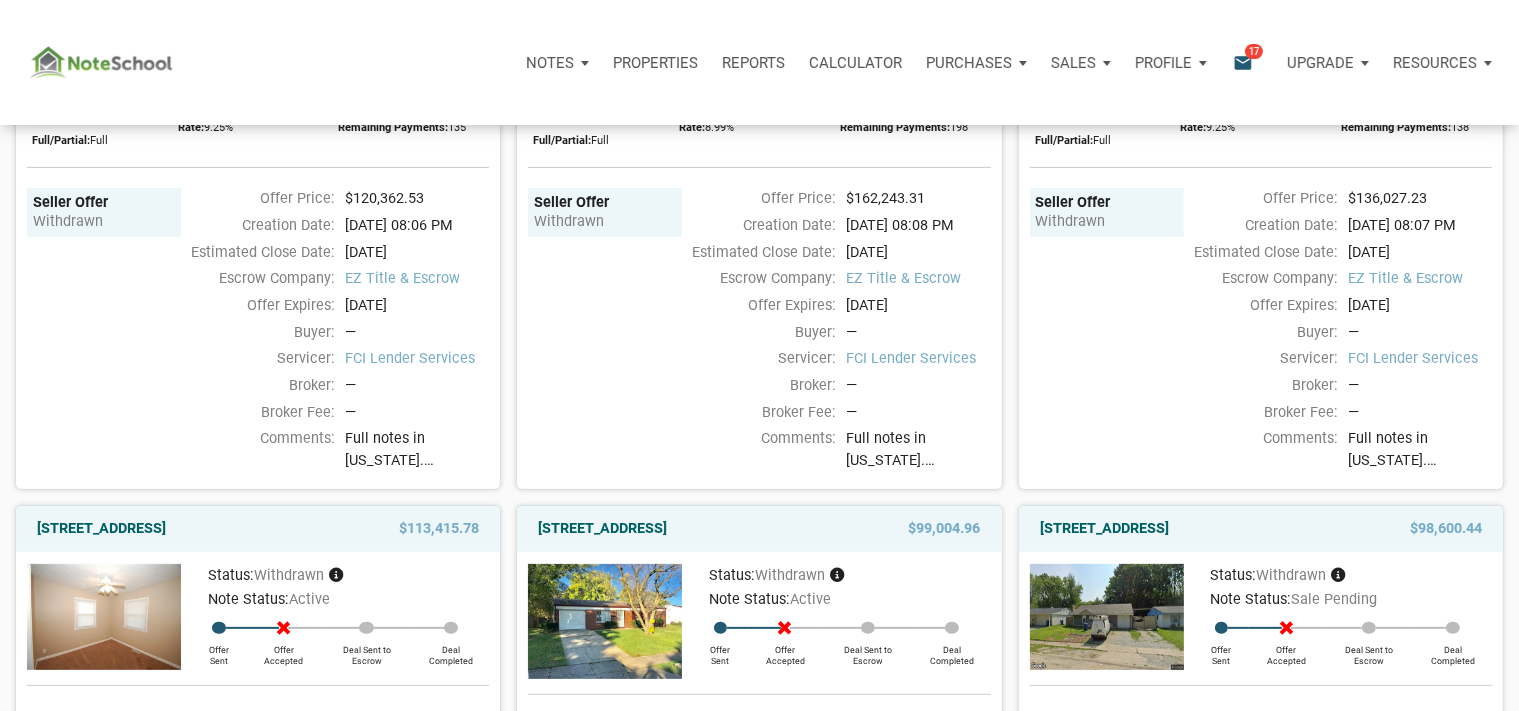 click on "17" at bounding box center [1254, 51] 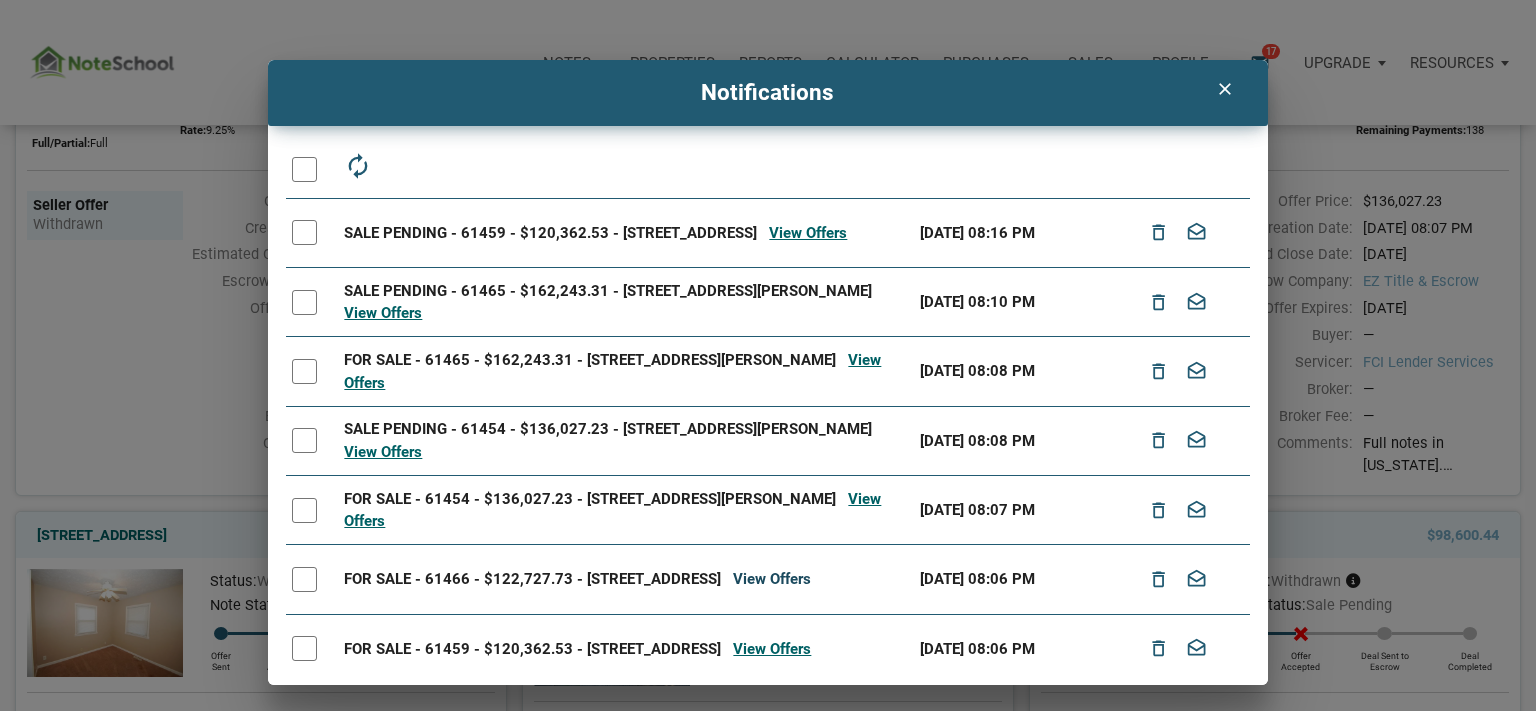 click on "View Offers" at bounding box center [772, 579] 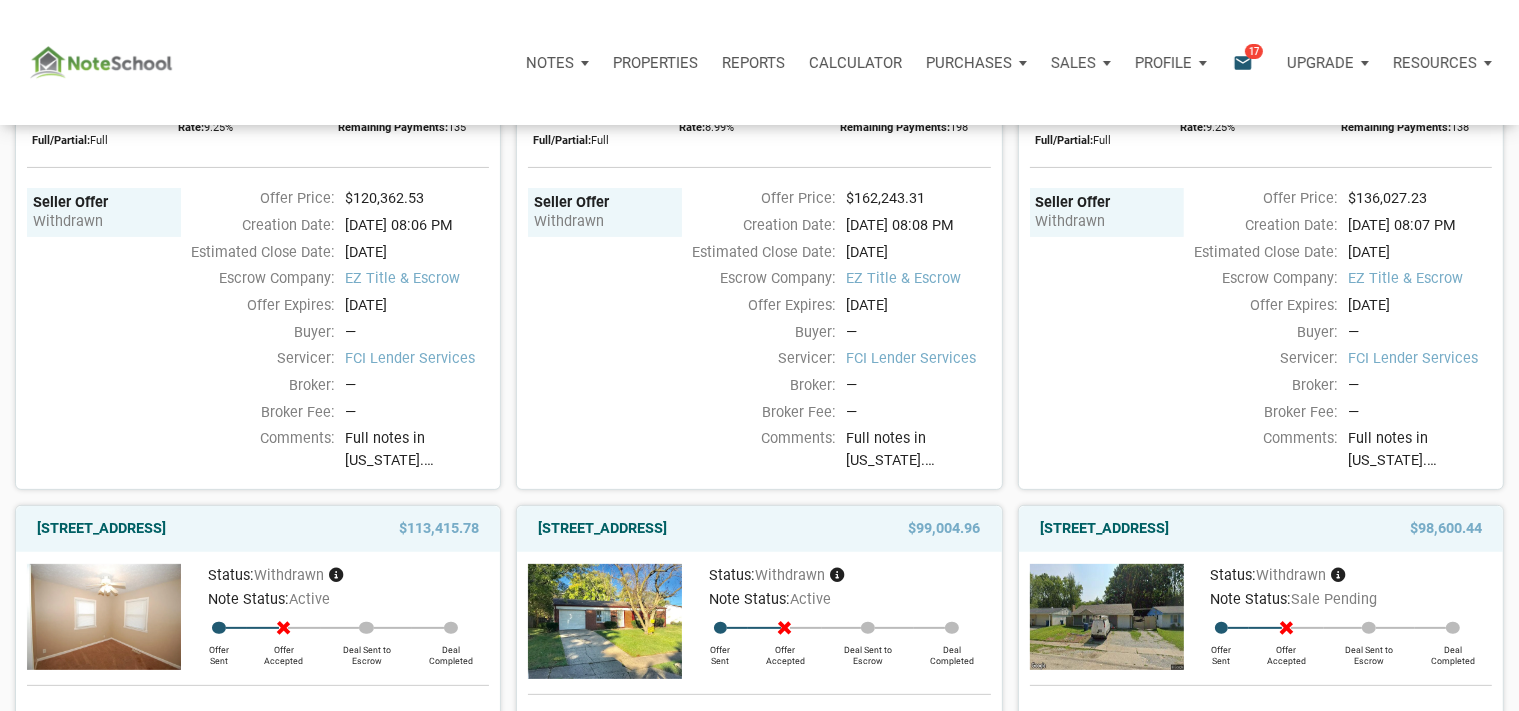 scroll, scrollTop: 0, scrollLeft: 0, axis: both 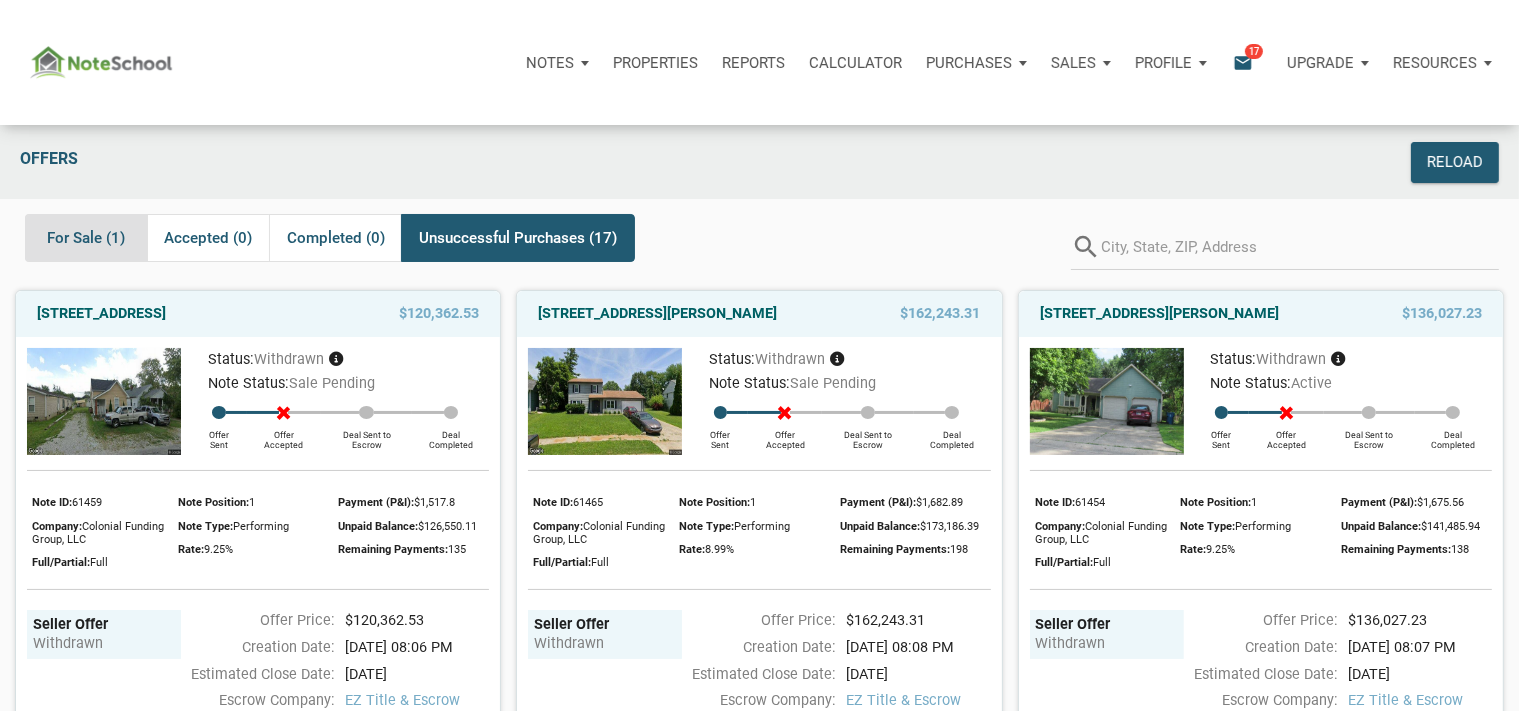 drag, startPoint x: 106, startPoint y: 240, endPoint x: 88, endPoint y: 236, distance: 18.439089 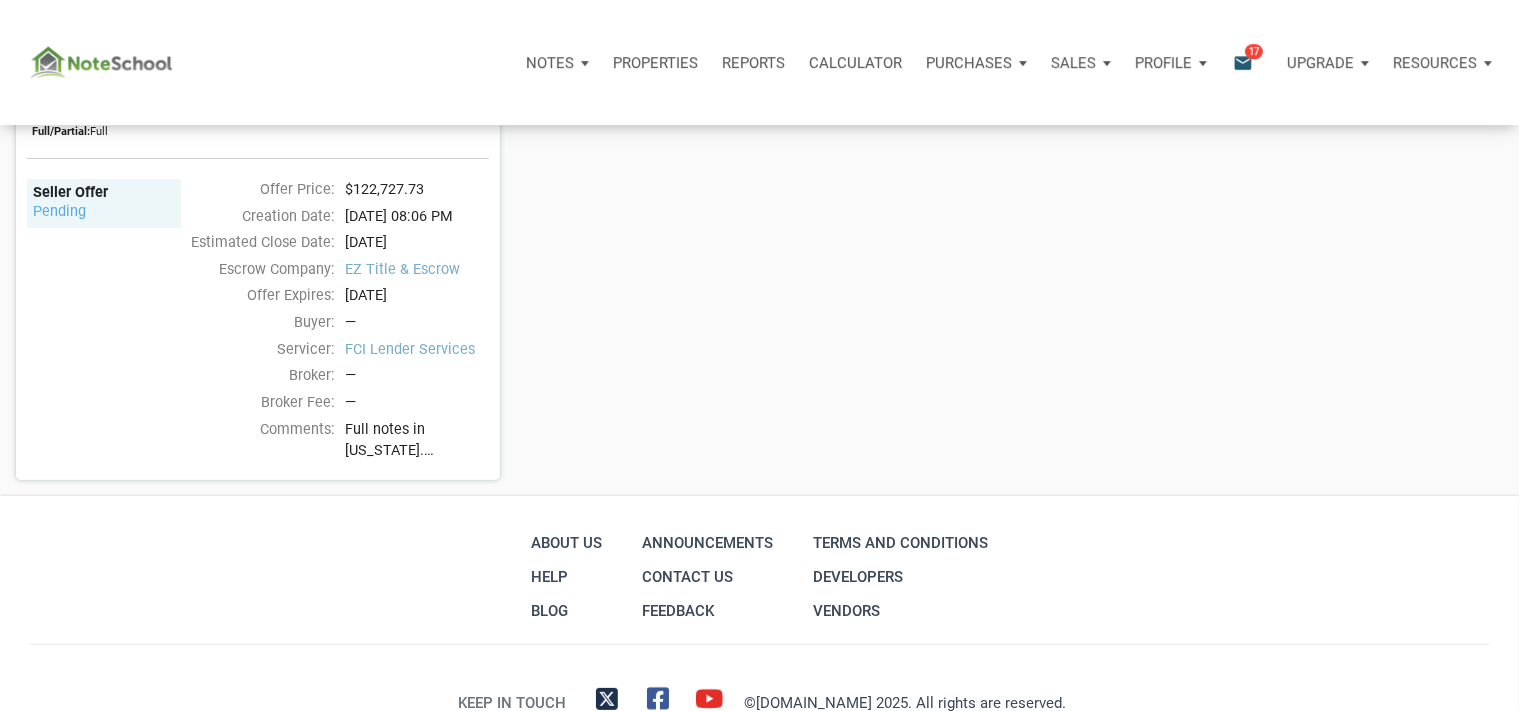 scroll, scrollTop: 520, scrollLeft: 0, axis: vertical 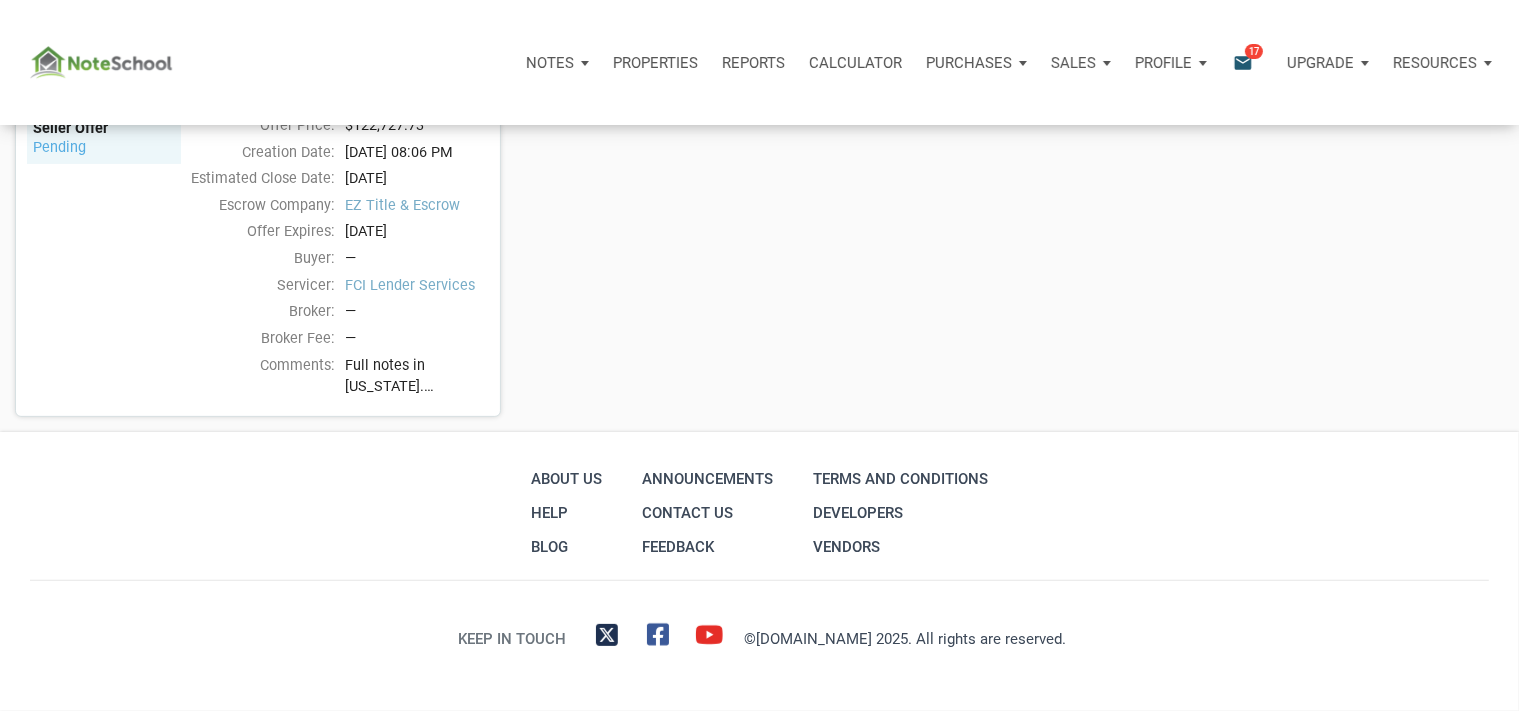 click on "Full notes in Indiana. Candidates for buy & hold or sell a partial." at bounding box center [417, 376] 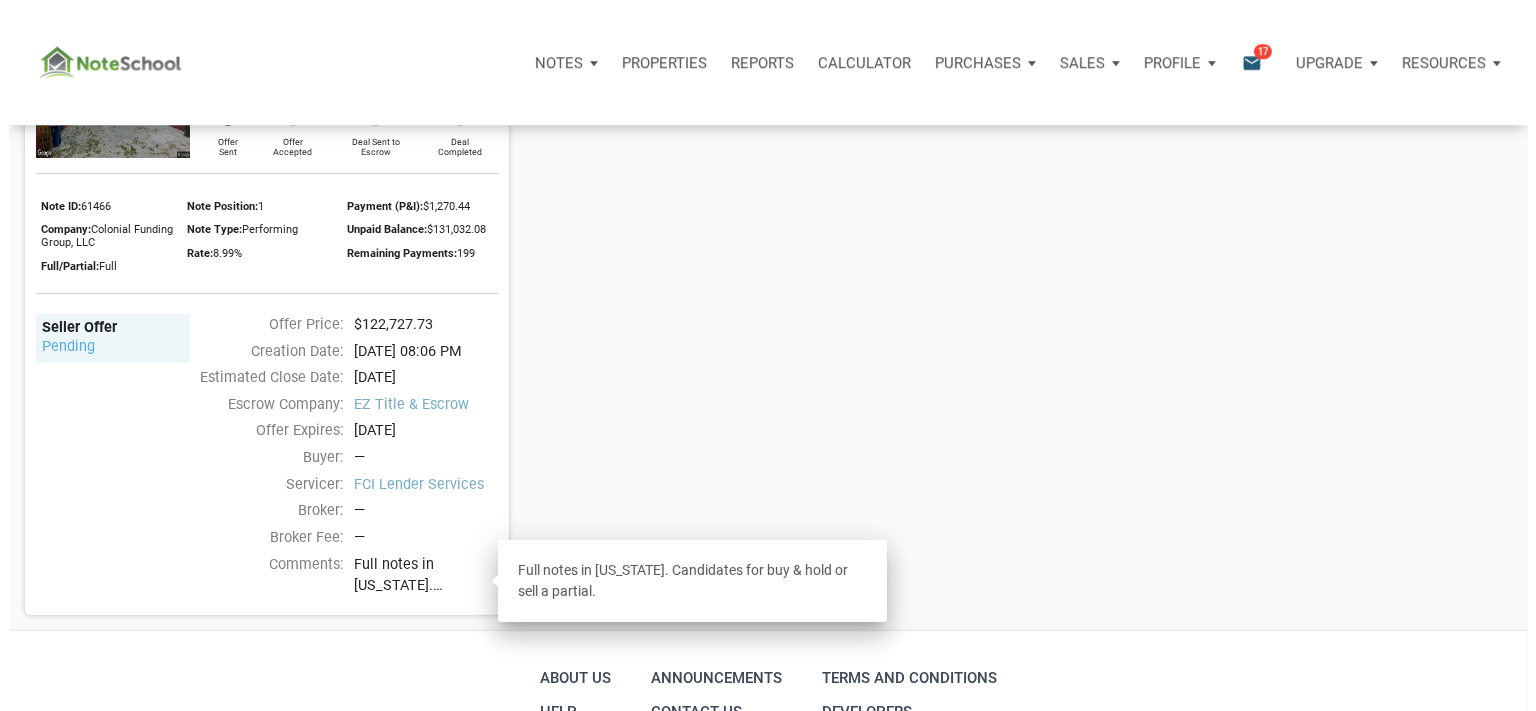 scroll, scrollTop: 203, scrollLeft: 0, axis: vertical 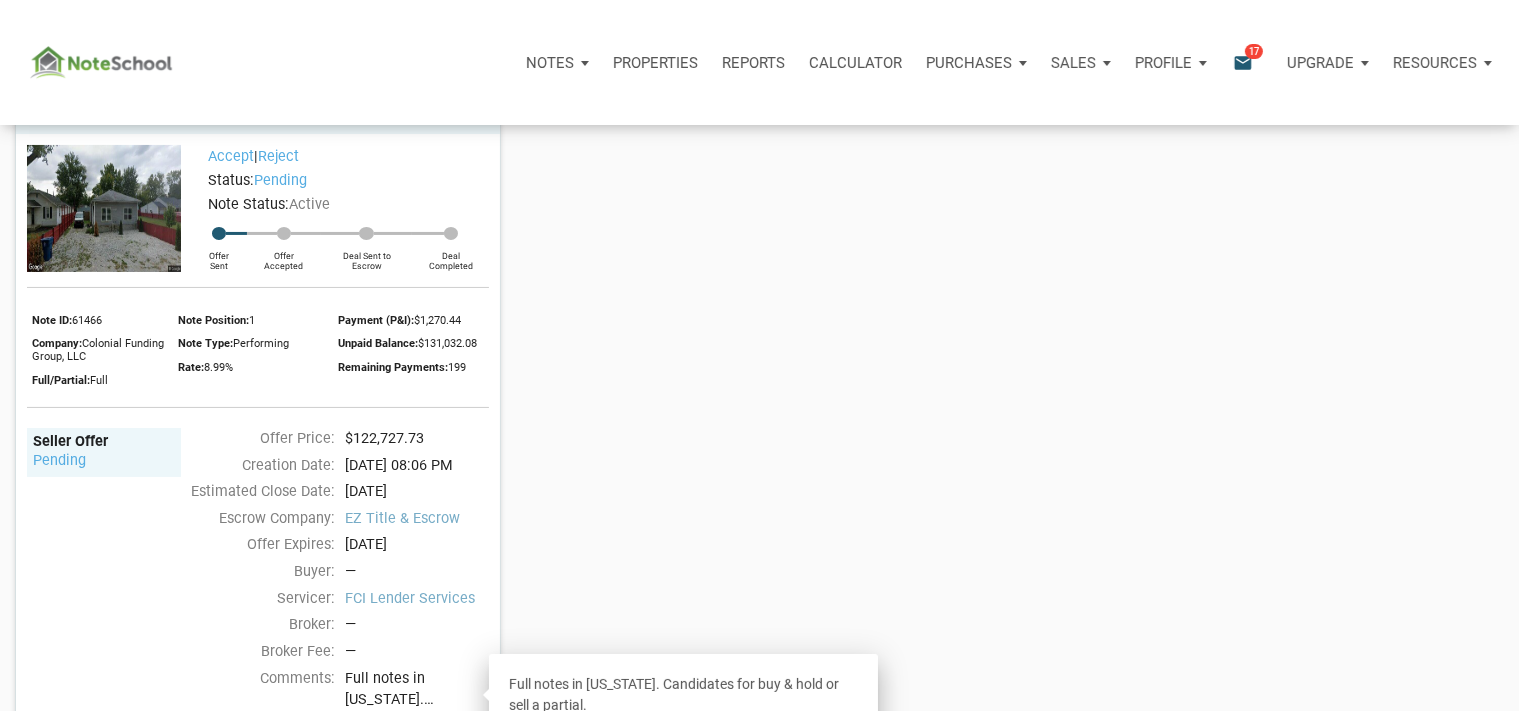 click on "email" at bounding box center [1243, 62] 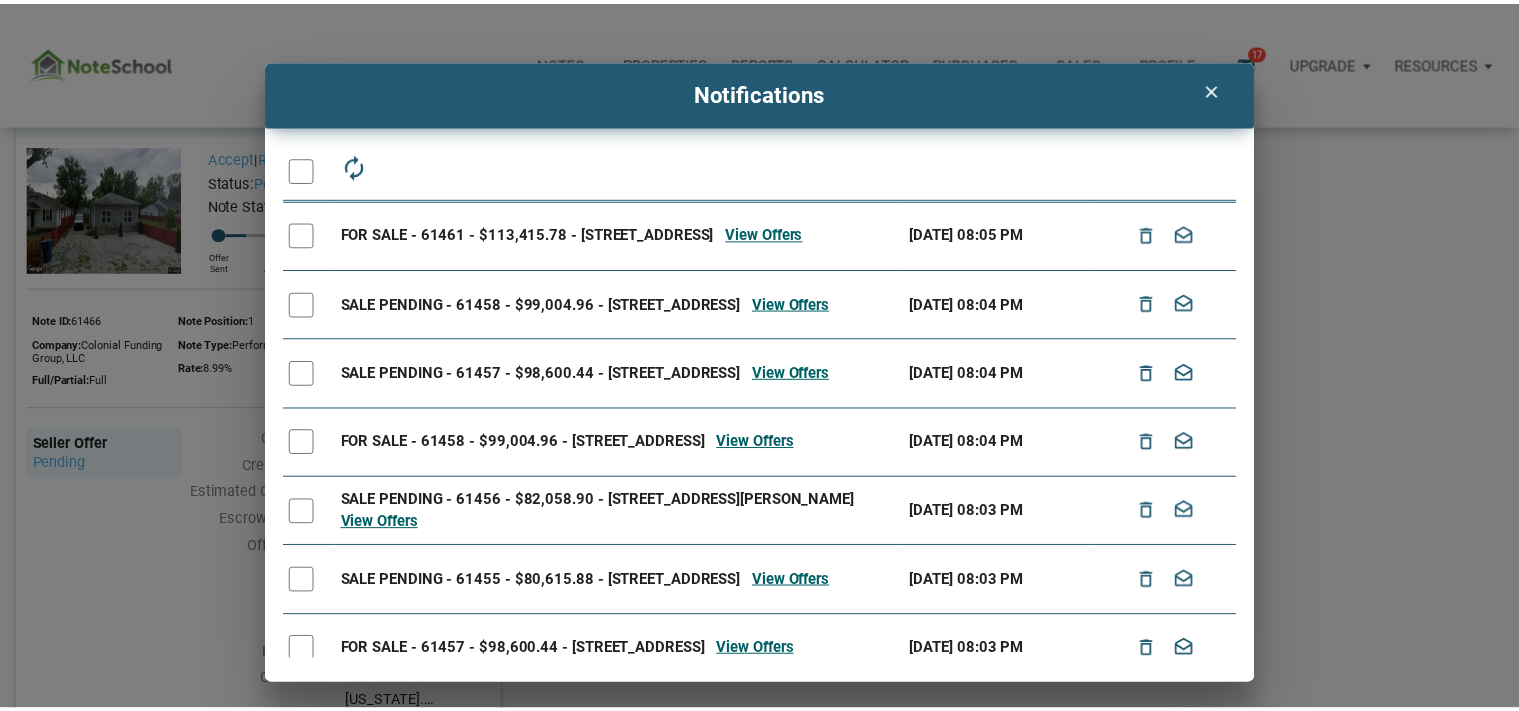 scroll, scrollTop: 552, scrollLeft: 0, axis: vertical 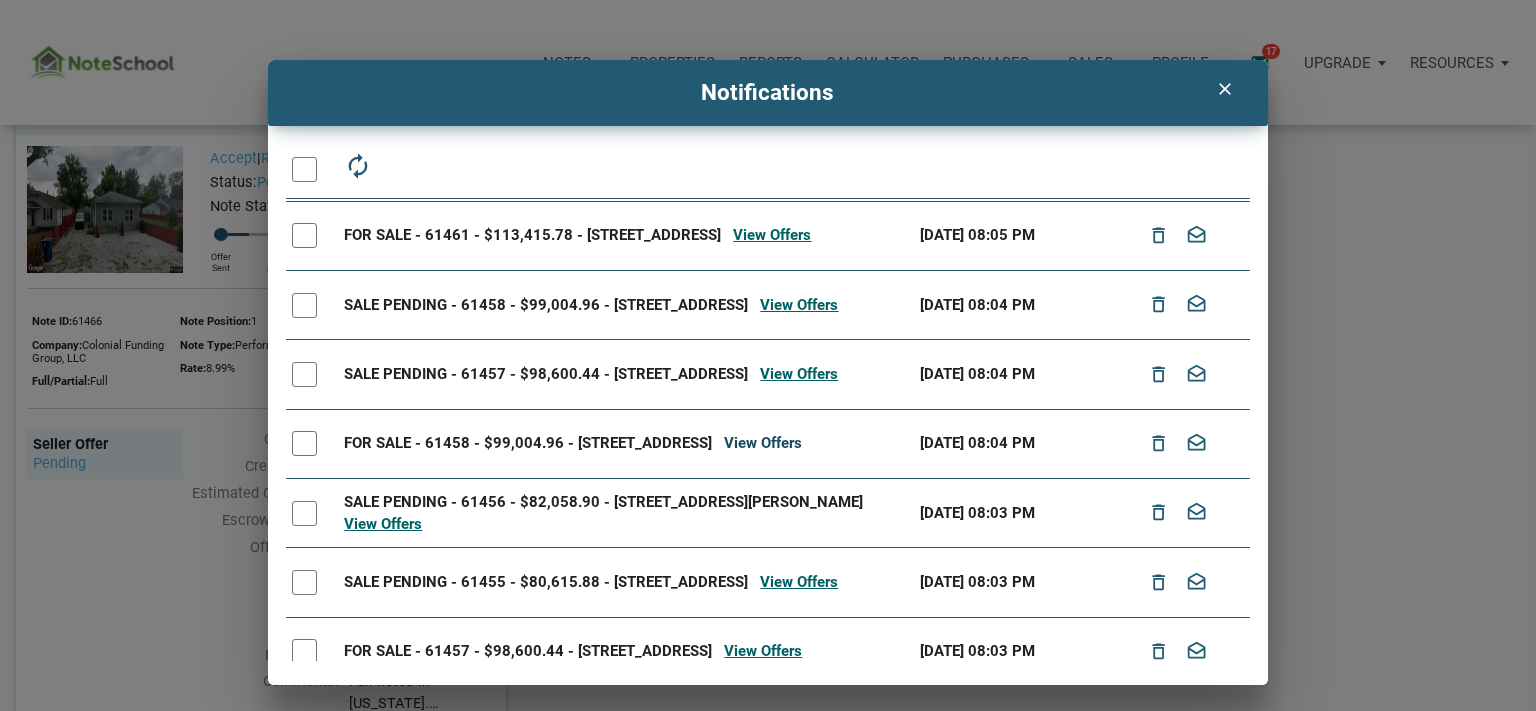 click on "View Offers" at bounding box center [763, 443] 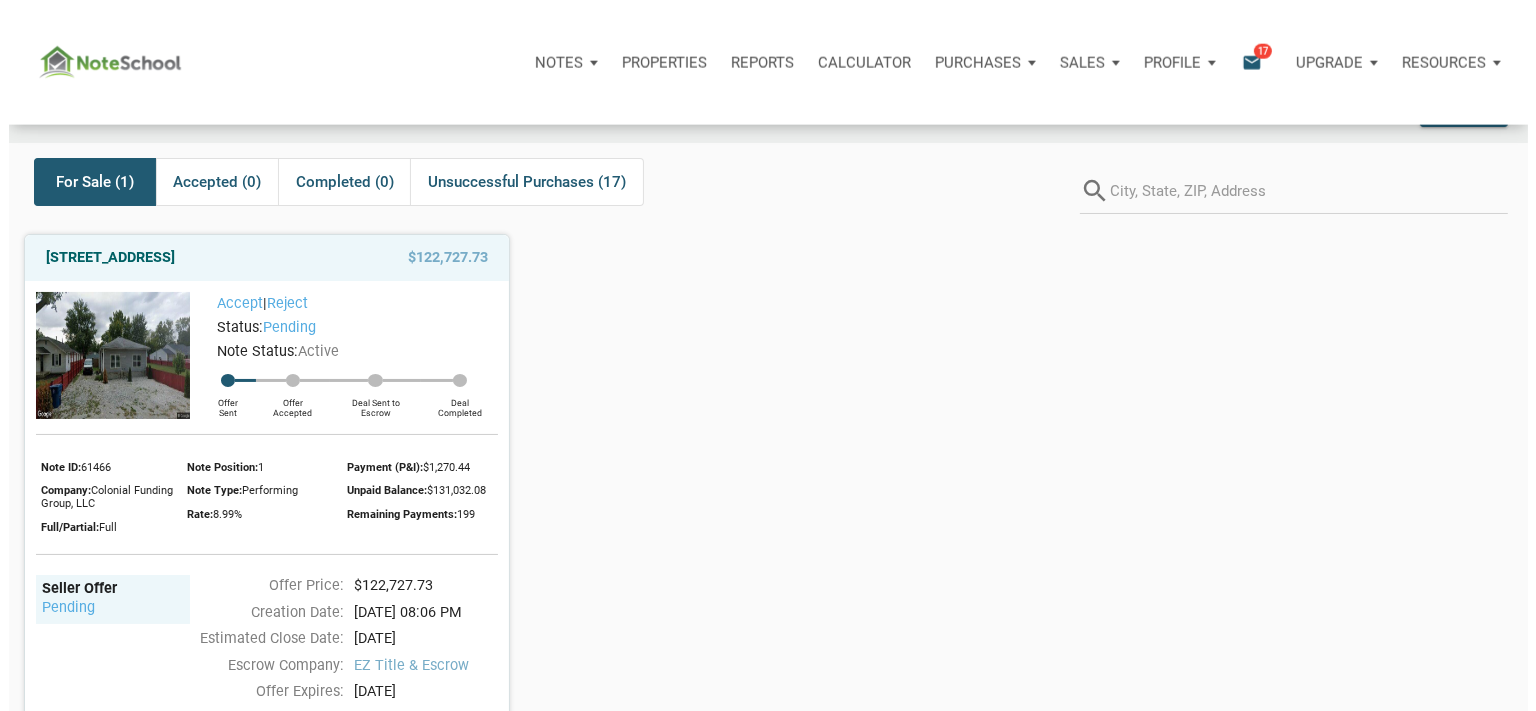scroll, scrollTop: 105, scrollLeft: 0, axis: vertical 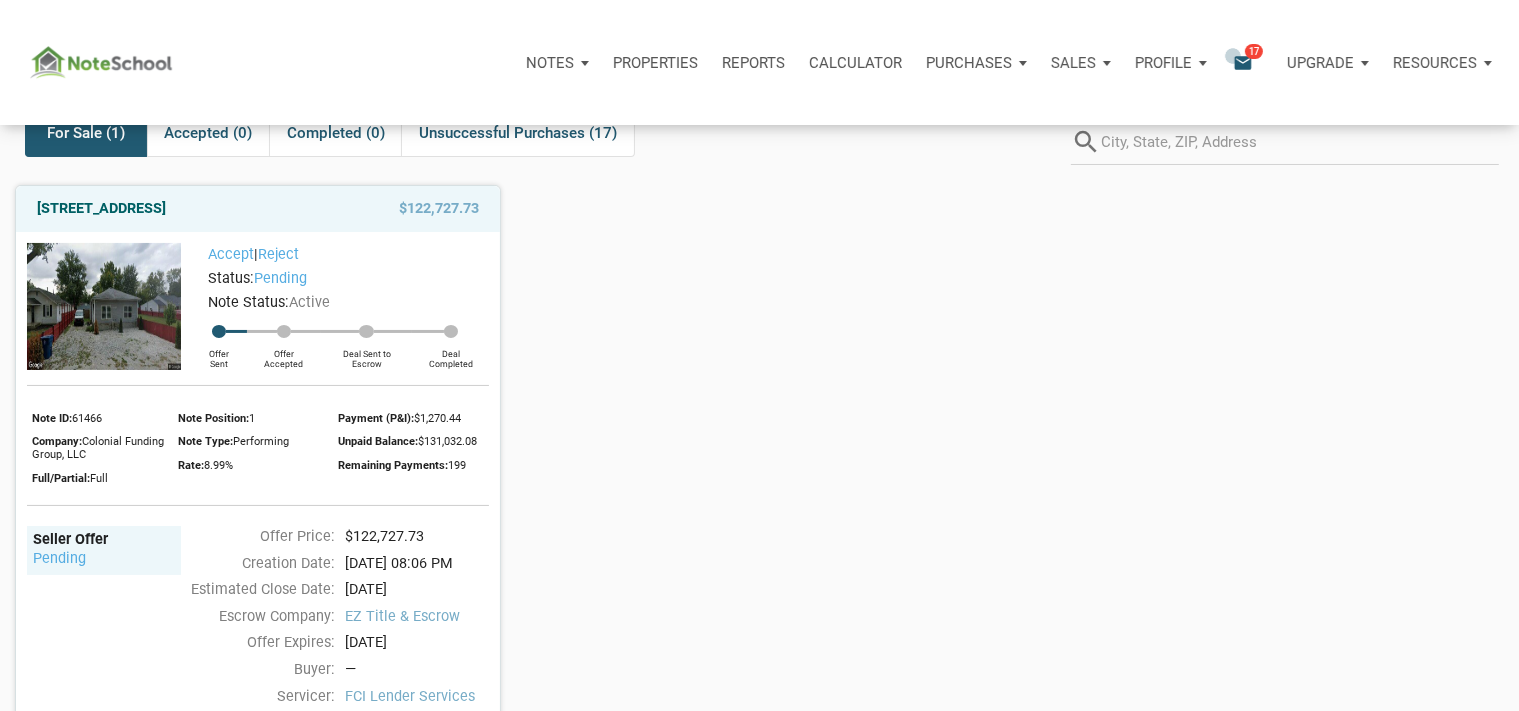 click on "email" at bounding box center (1243, 62) 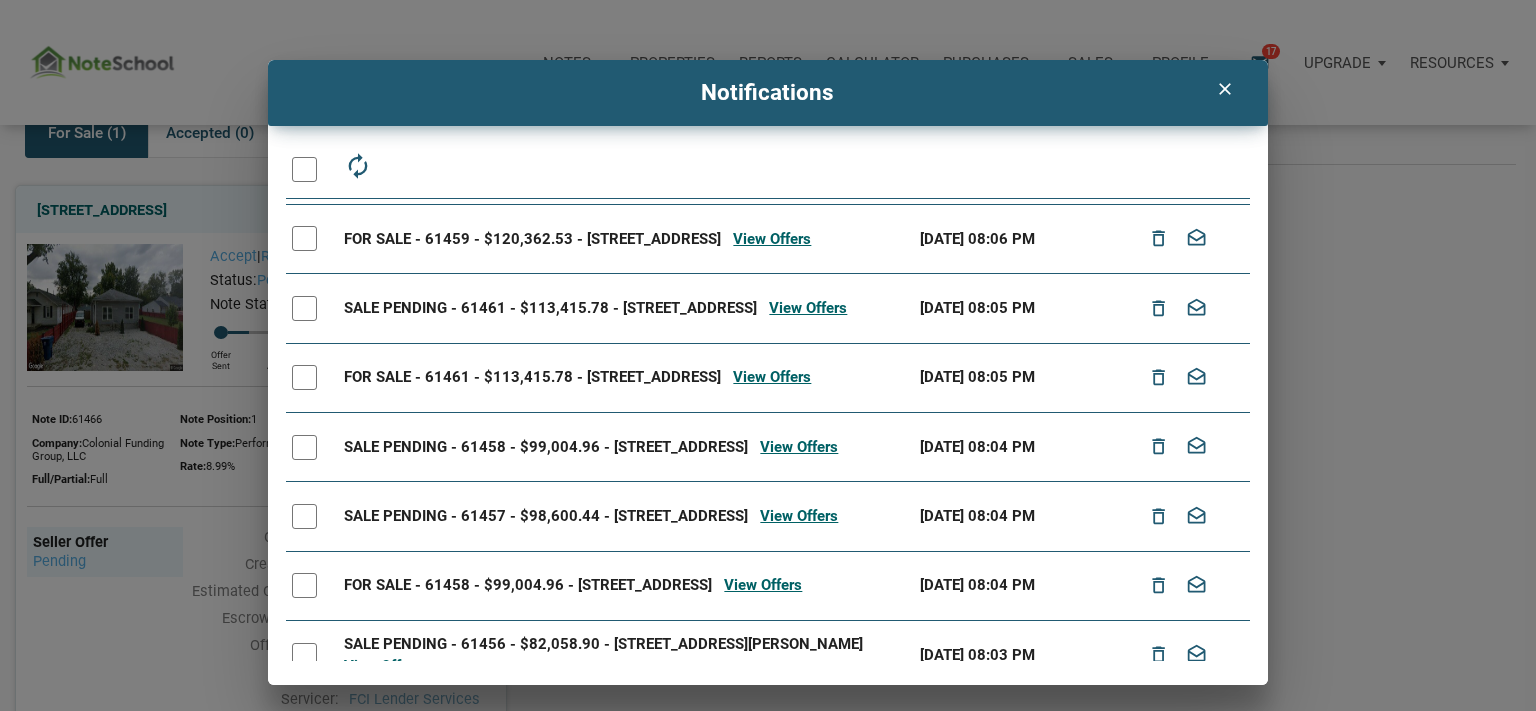 scroll, scrollTop: 442, scrollLeft: 0, axis: vertical 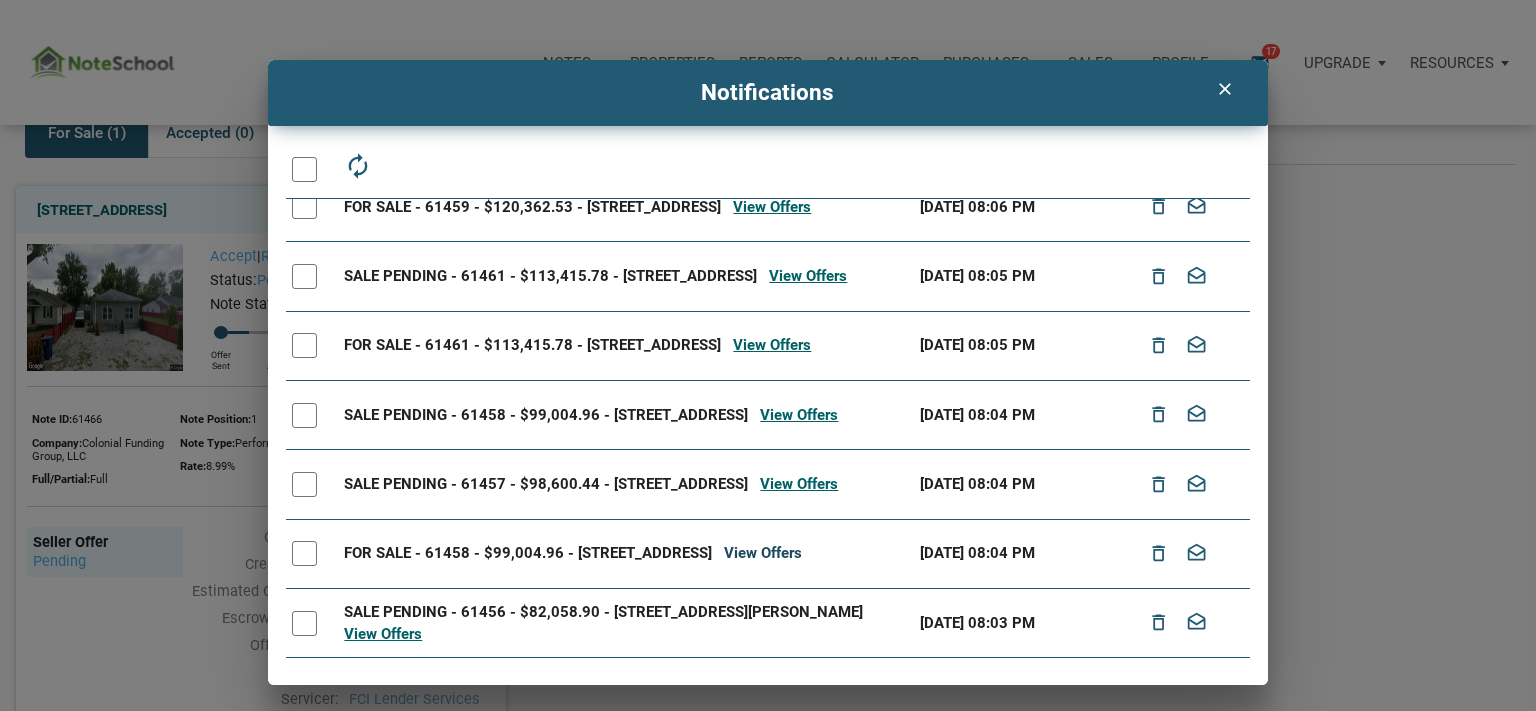 click on "View Offers" at bounding box center (763, 553) 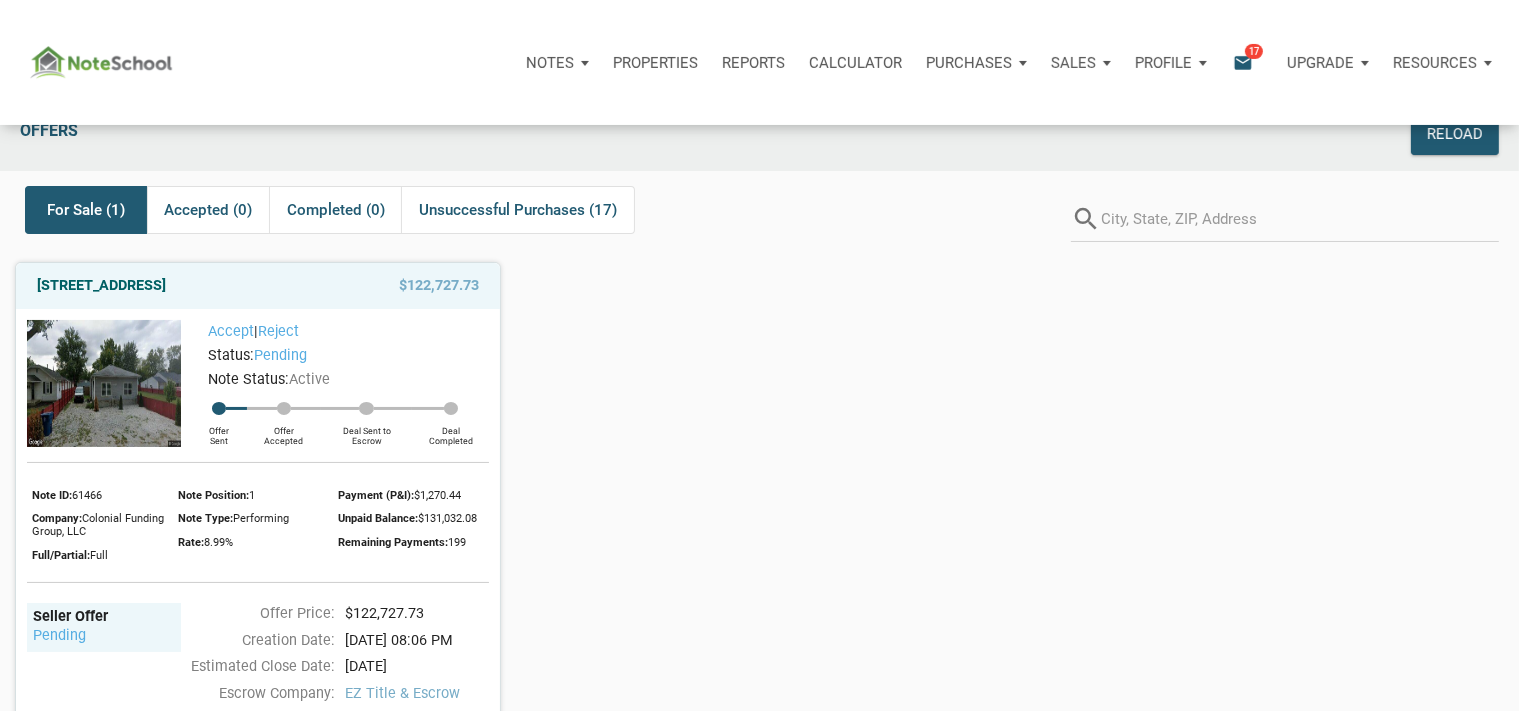 scroll, scrollTop: 0, scrollLeft: 0, axis: both 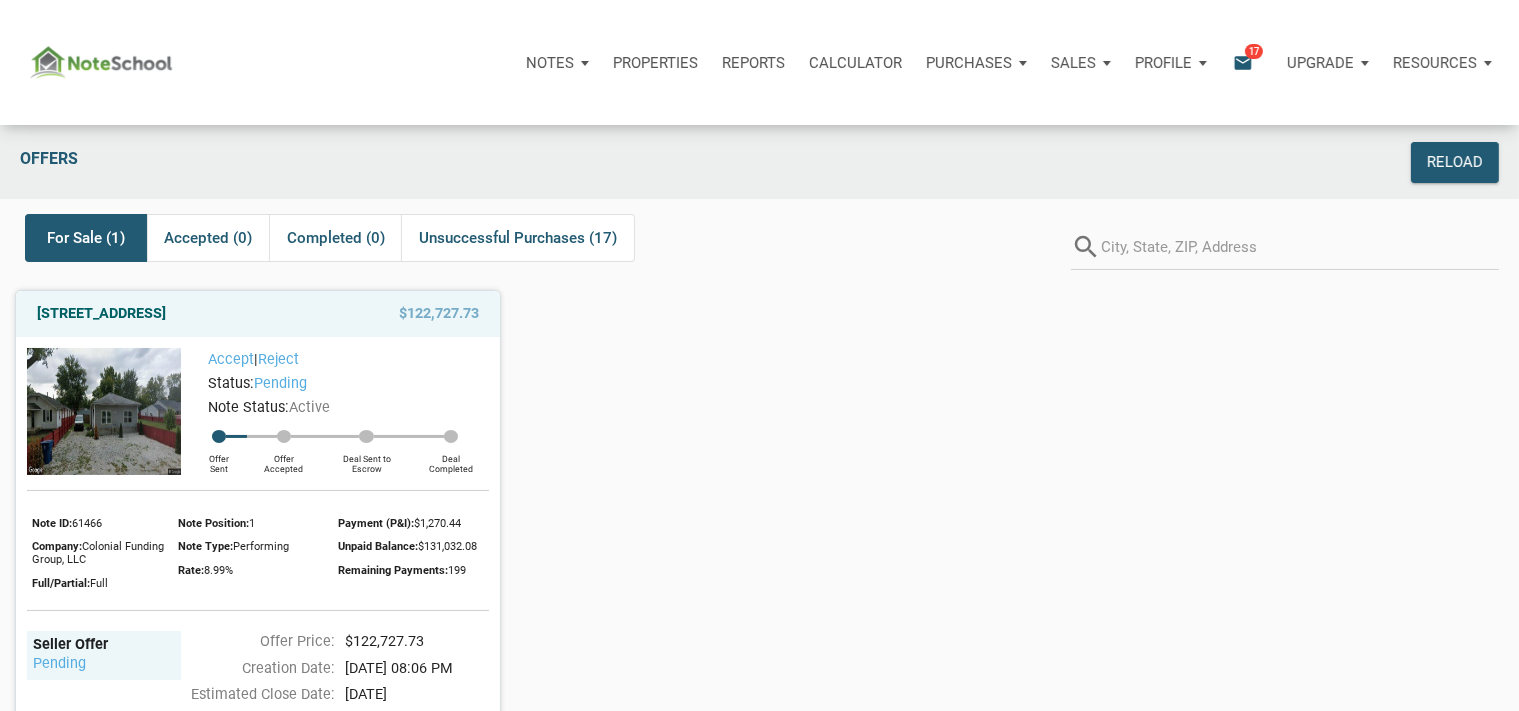 click on "Profile" at bounding box center (1163, 63) 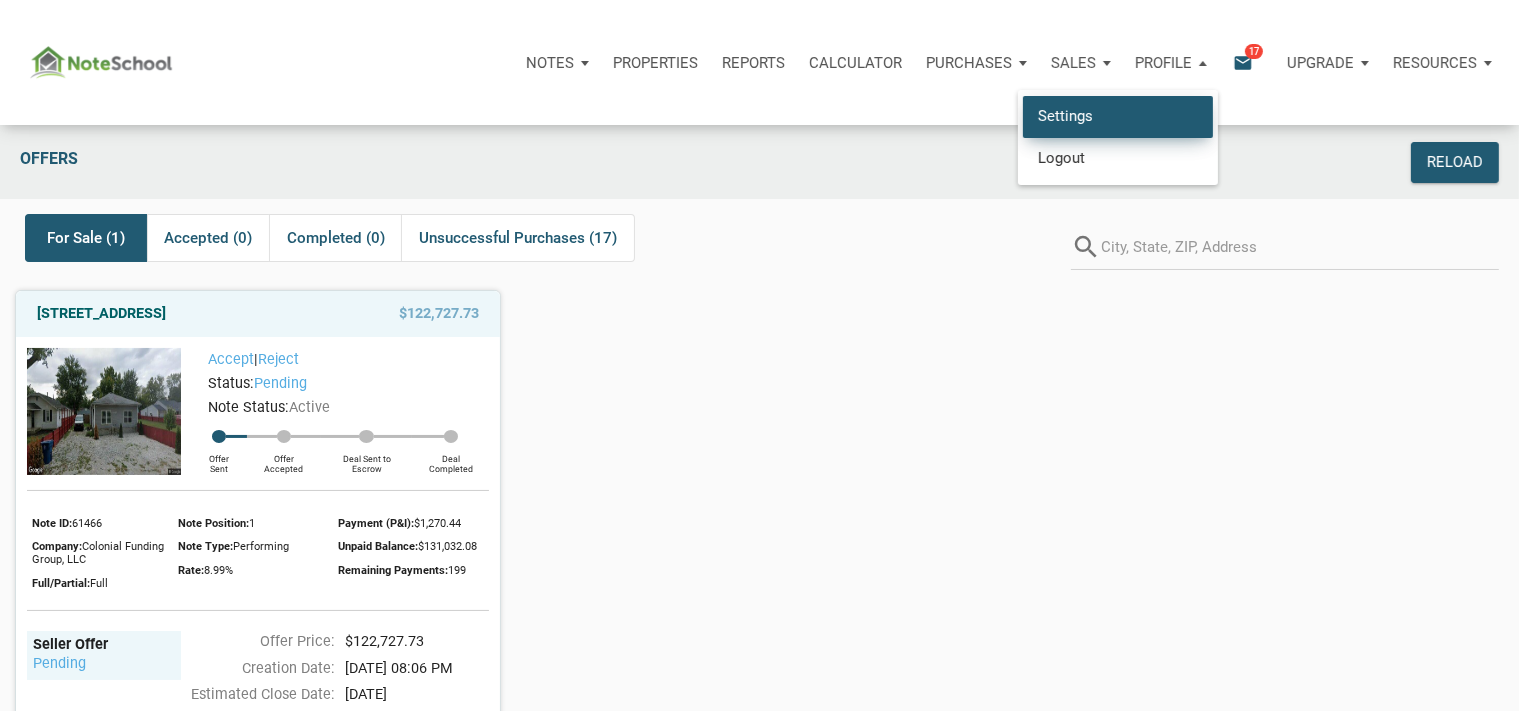 click on "Settings" at bounding box center [1118, 116] 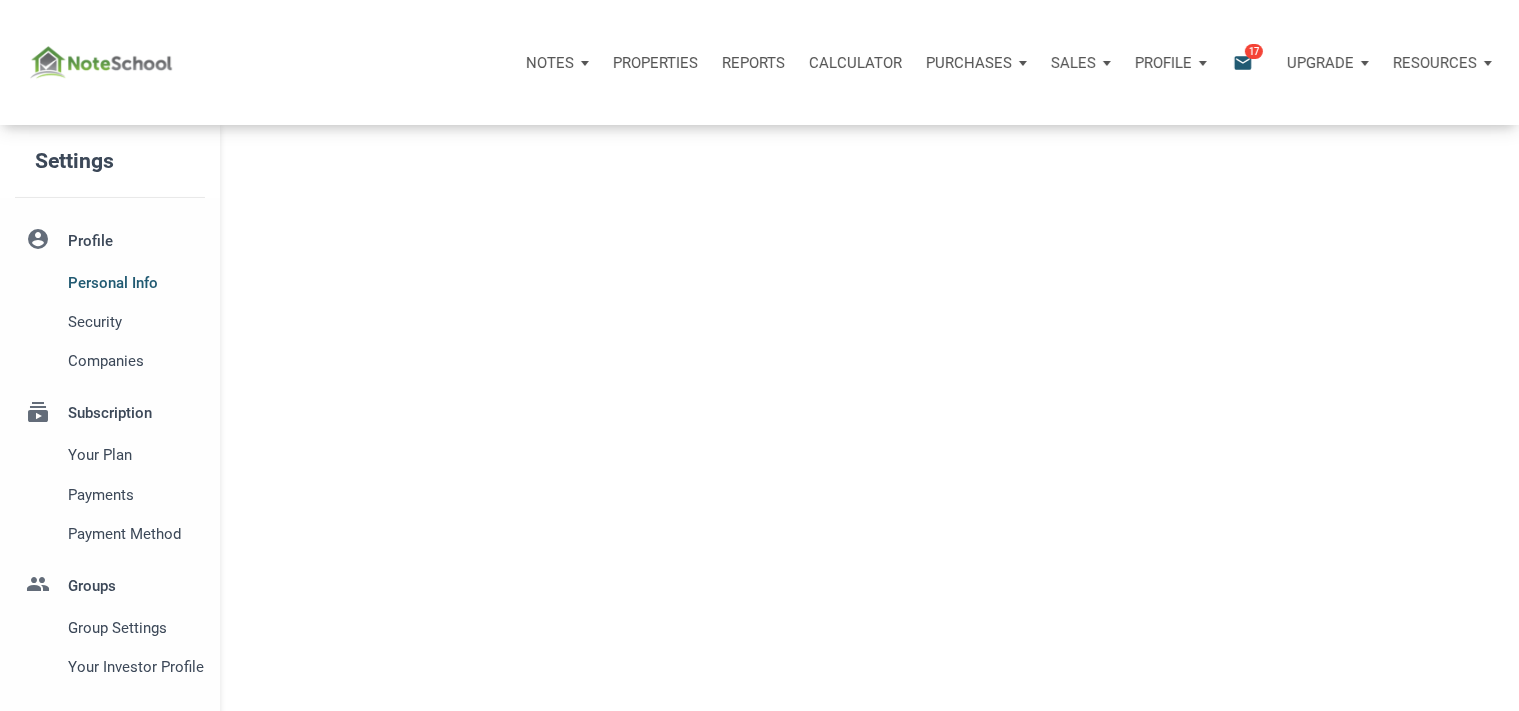 select 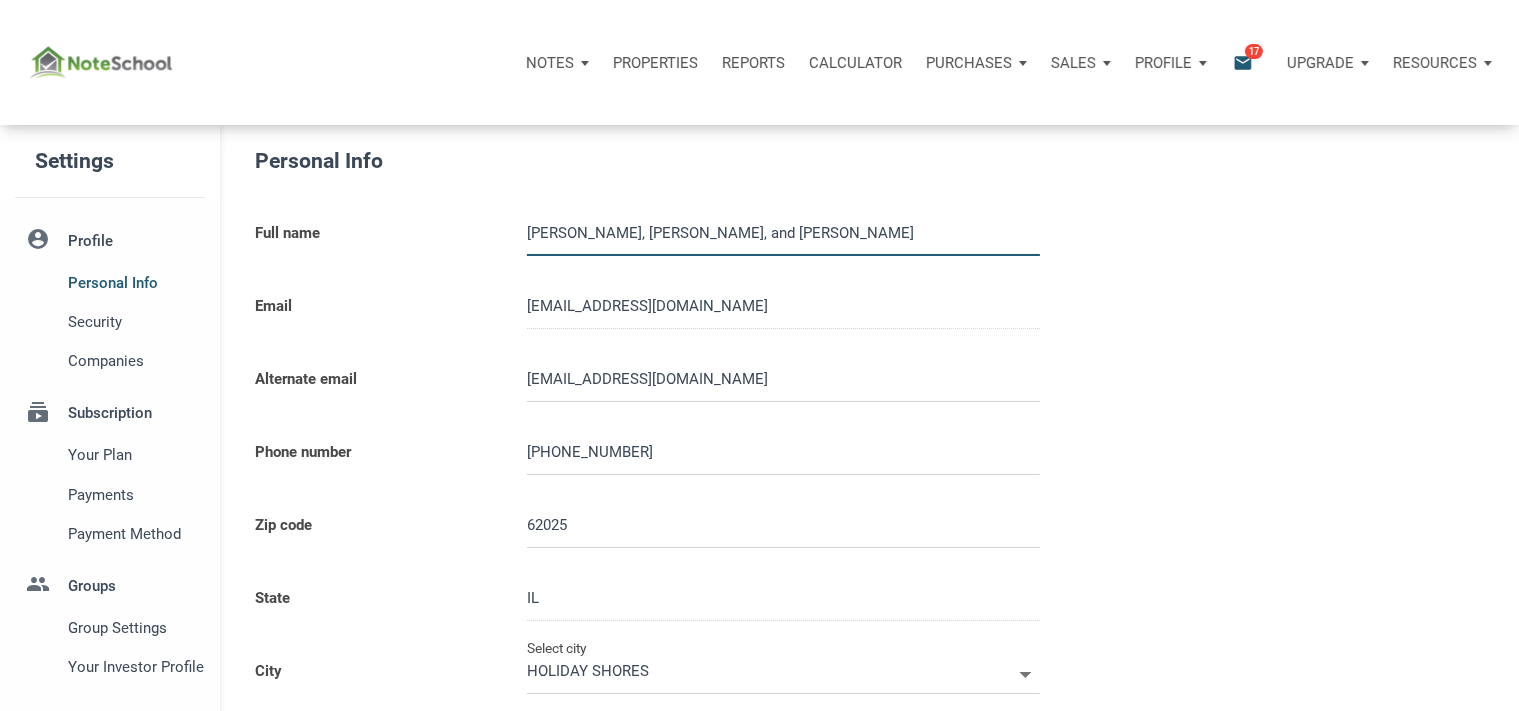 type on "6189754408" 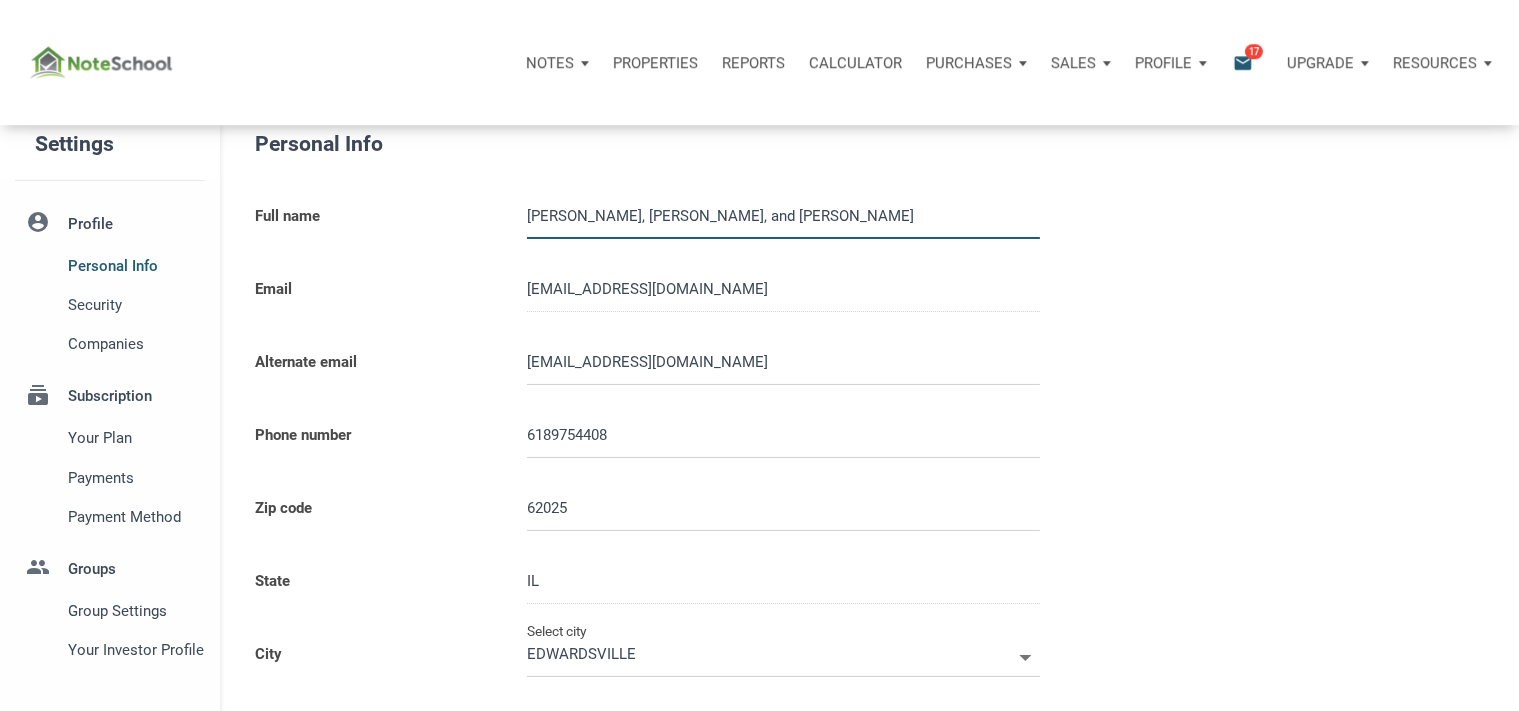 scroll, scrollTop: 0, scrollLeft: 0, axis: both 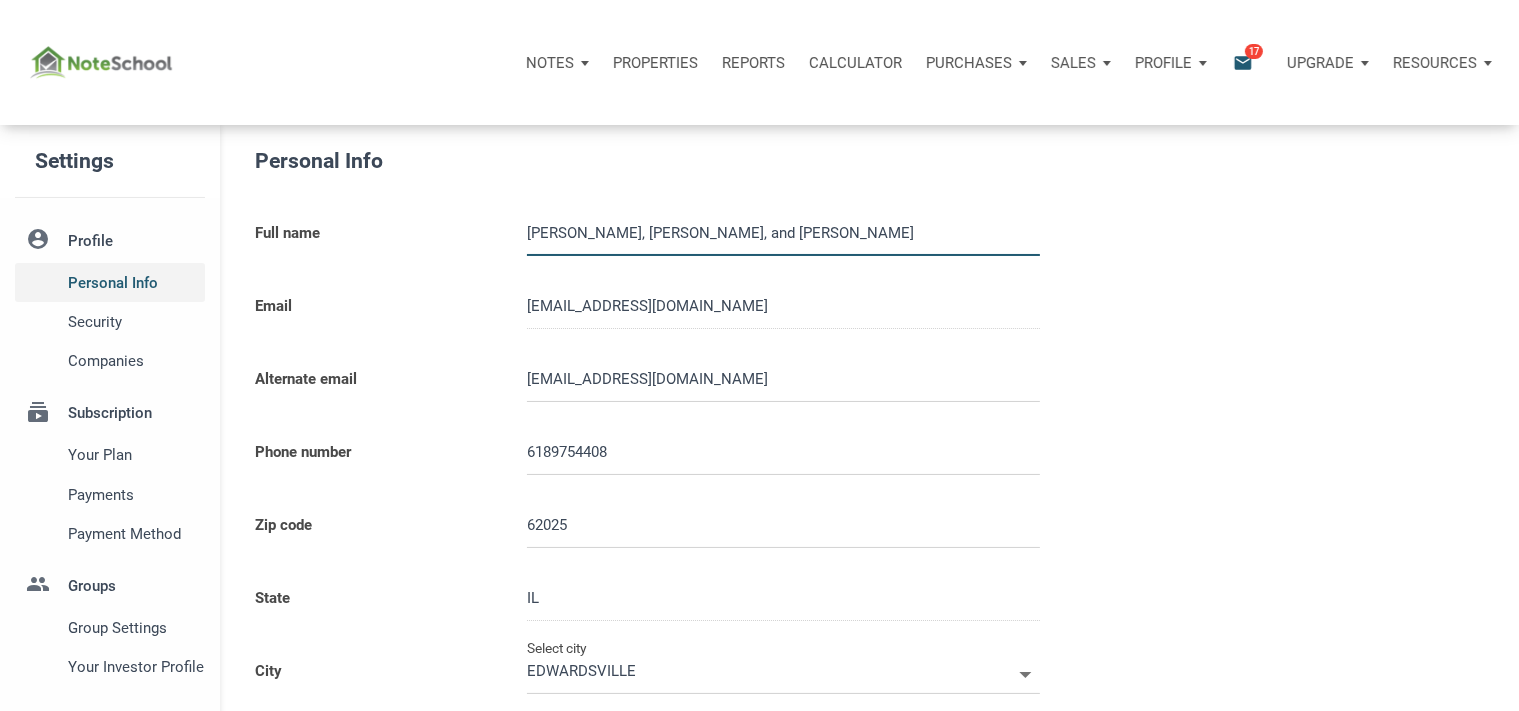click on "Personal Info" at bounding box center (133, 283) 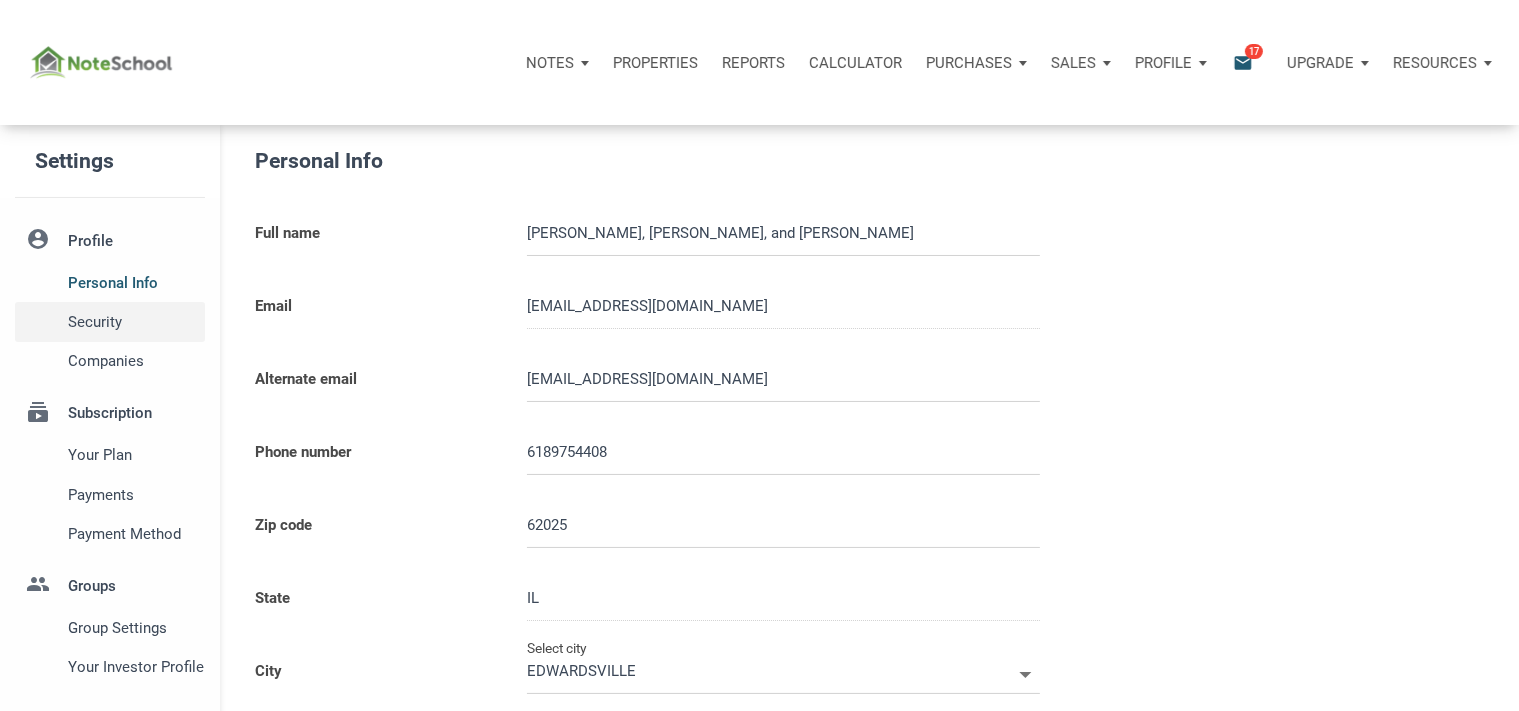 click on "Security" at bounding box center [133, 322] 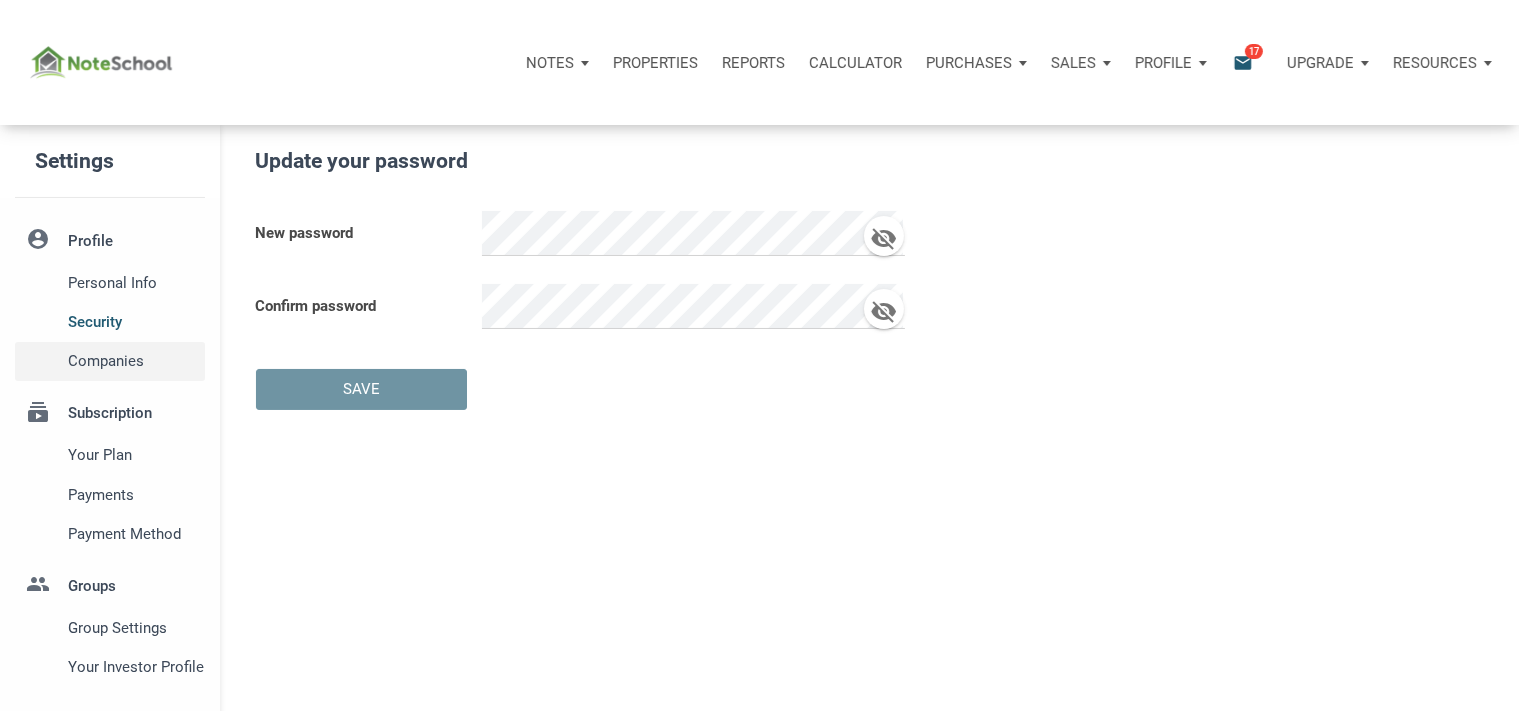click on "Companies" at bounding box center (133, 361) 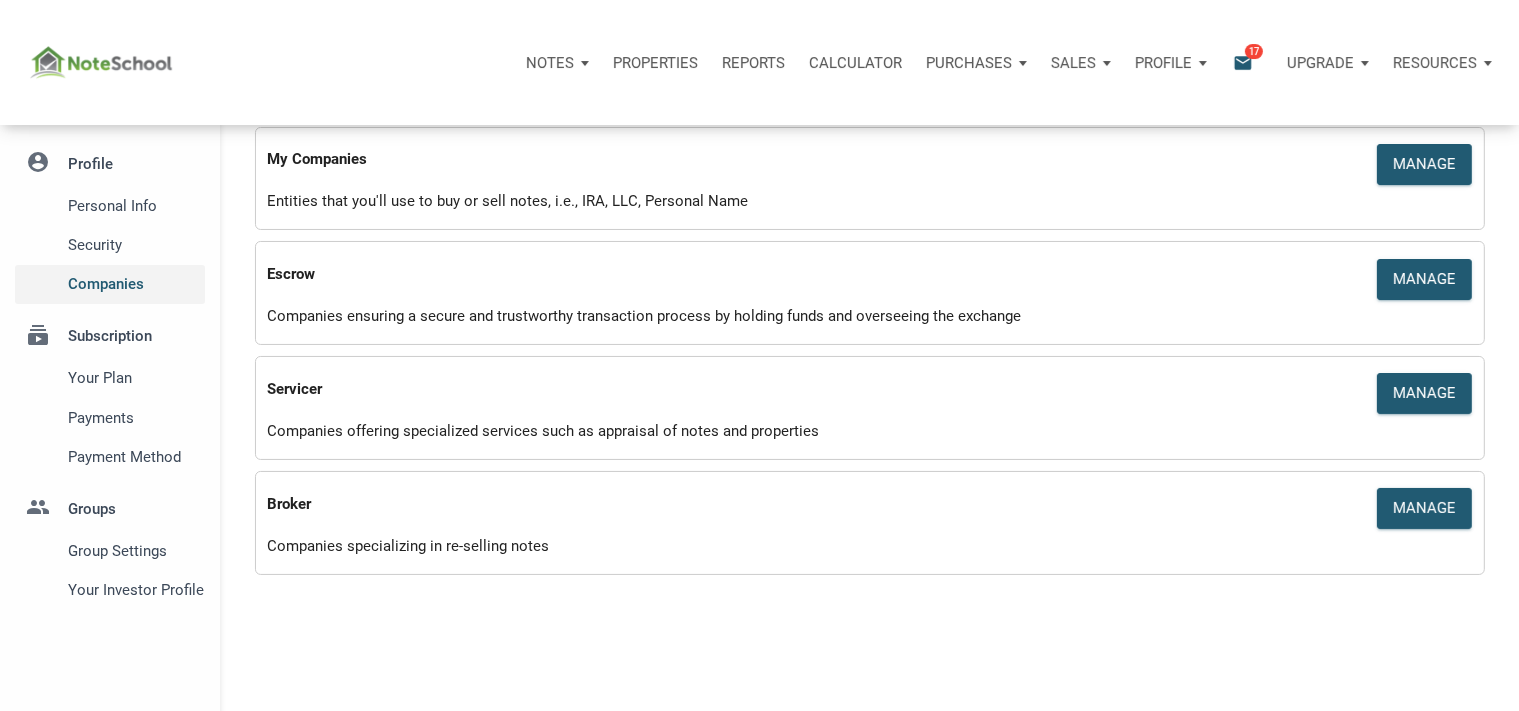 scroll, scrollTop: 105, scrollLeft: 0, axis: vertical 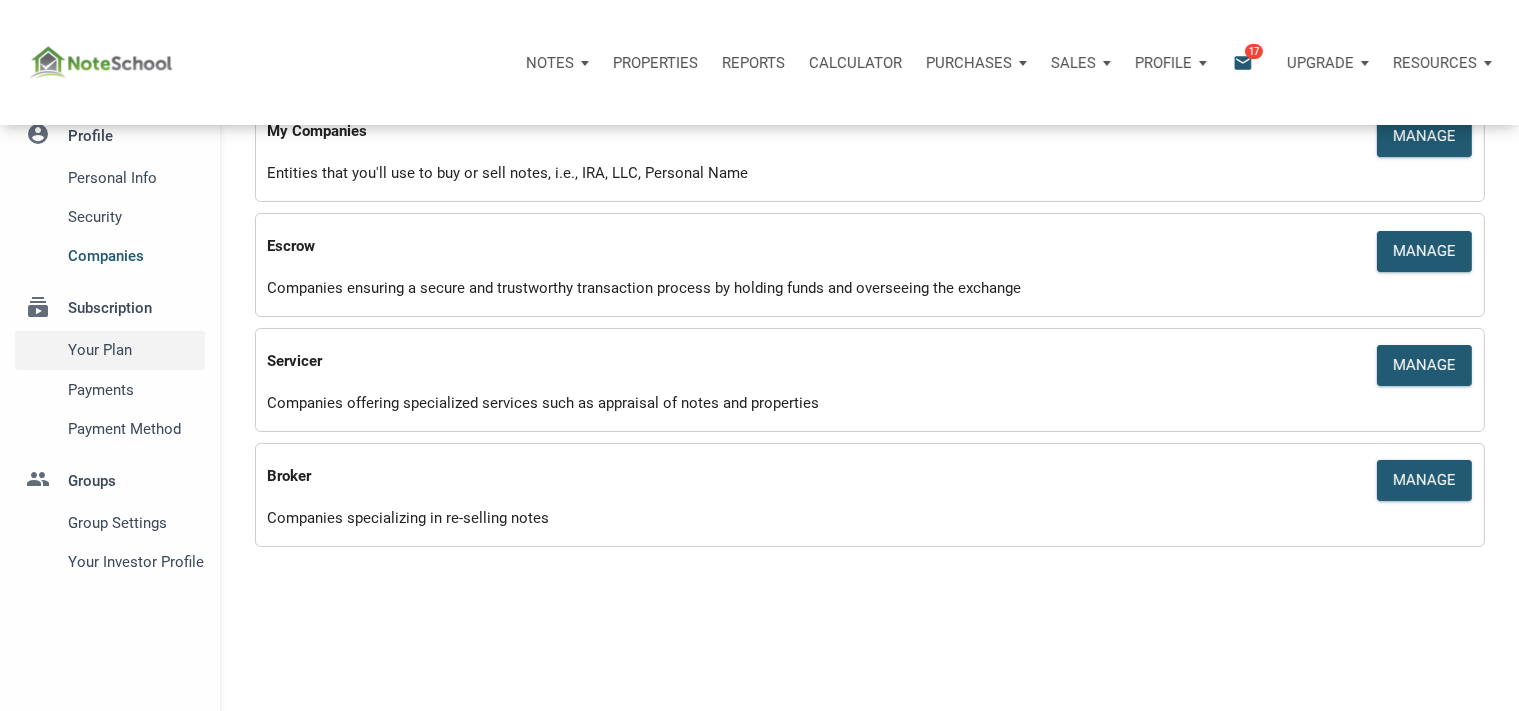 click on "Your plan" at bounding box center (133, 350) 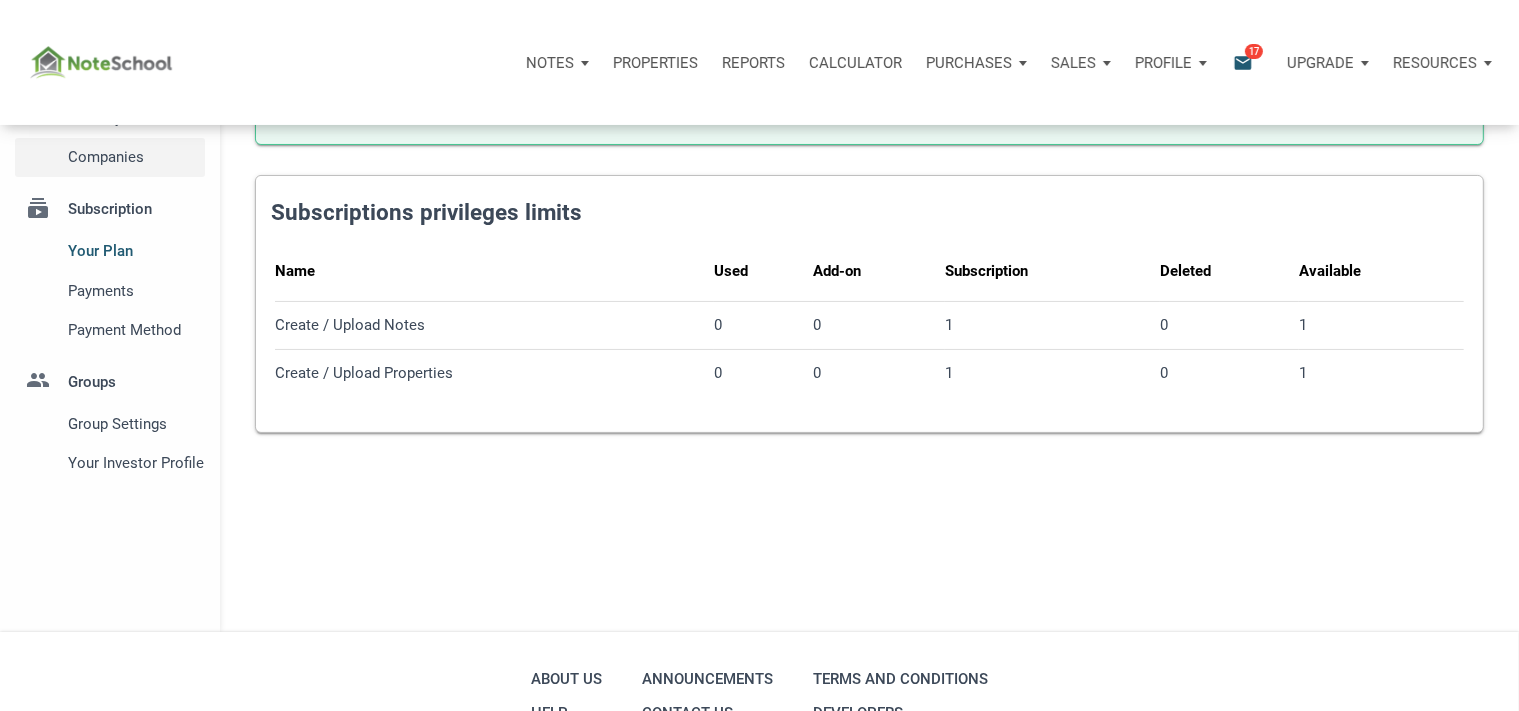 scroll, scrollTop: 211, scrollLeft: 0, axis: vertical 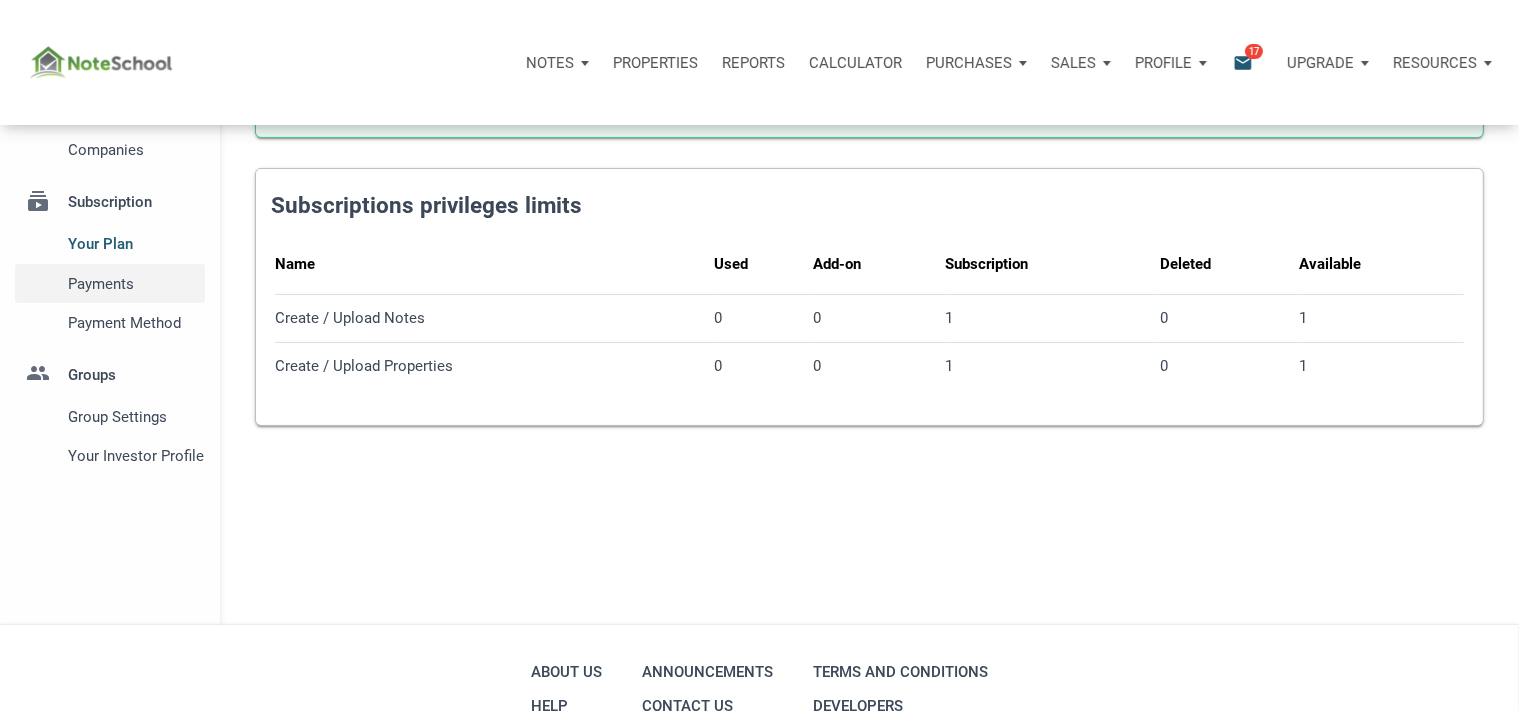 click on "Payments" at bounding box center [133, 284] 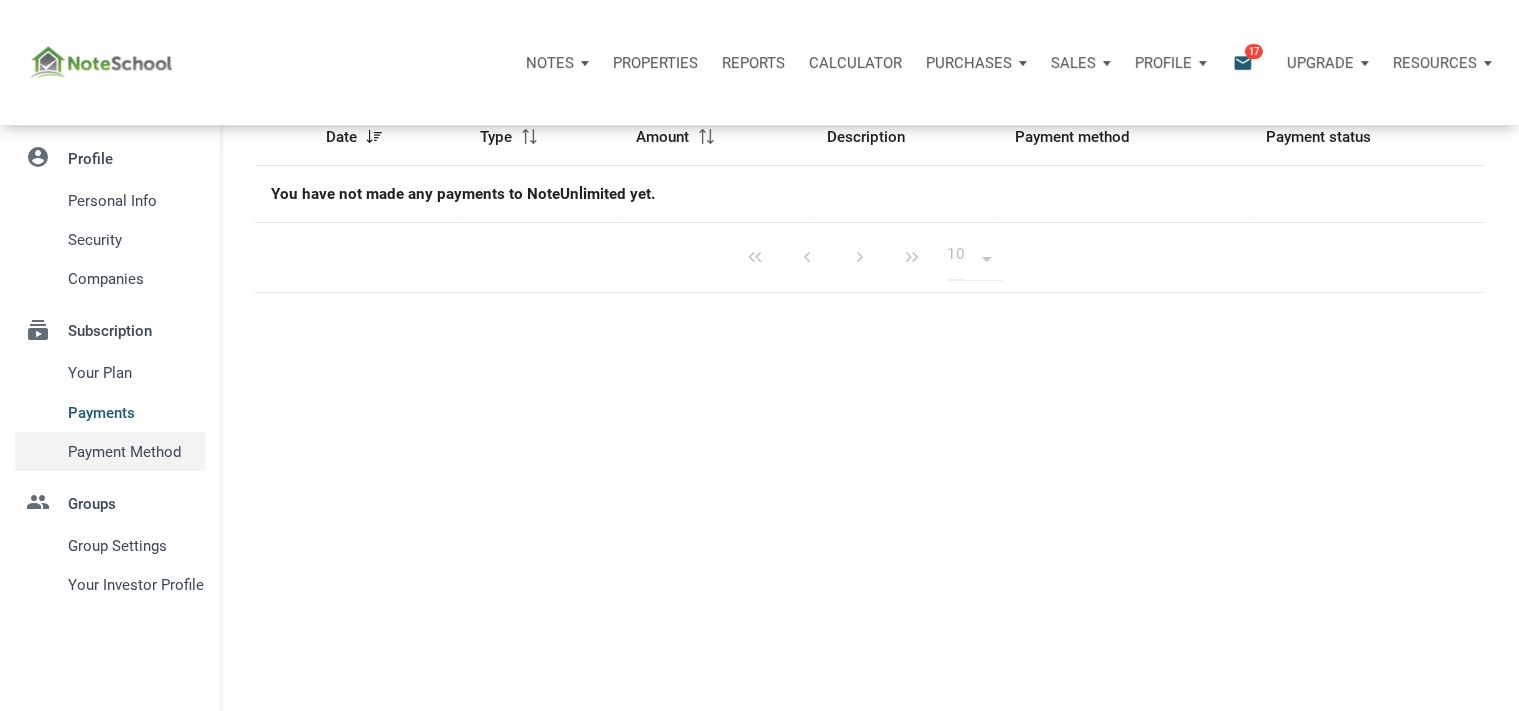 scroll, scrollTop: 105, scrollLeft: 0, axis: vertical 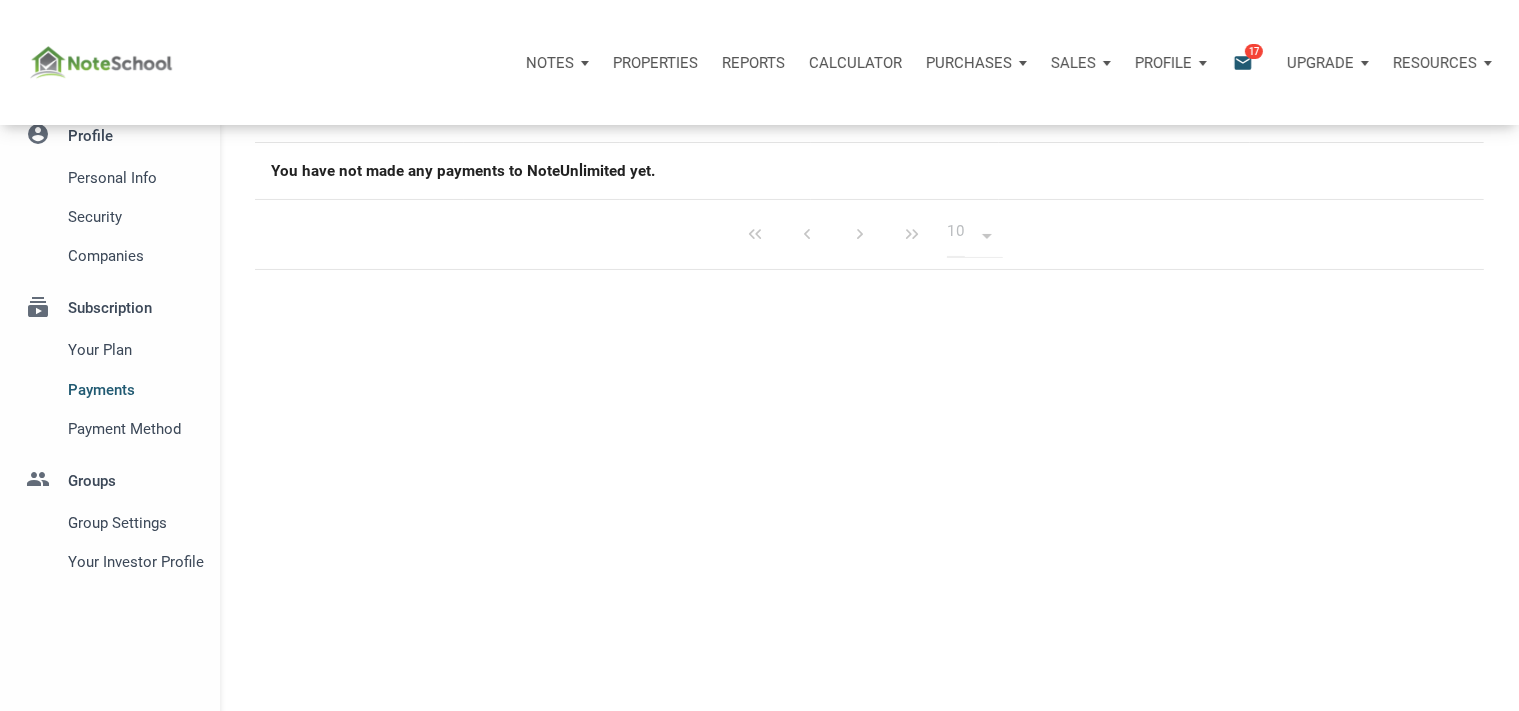 click on "Your Investor Profile" at bounding box center [133, 562] 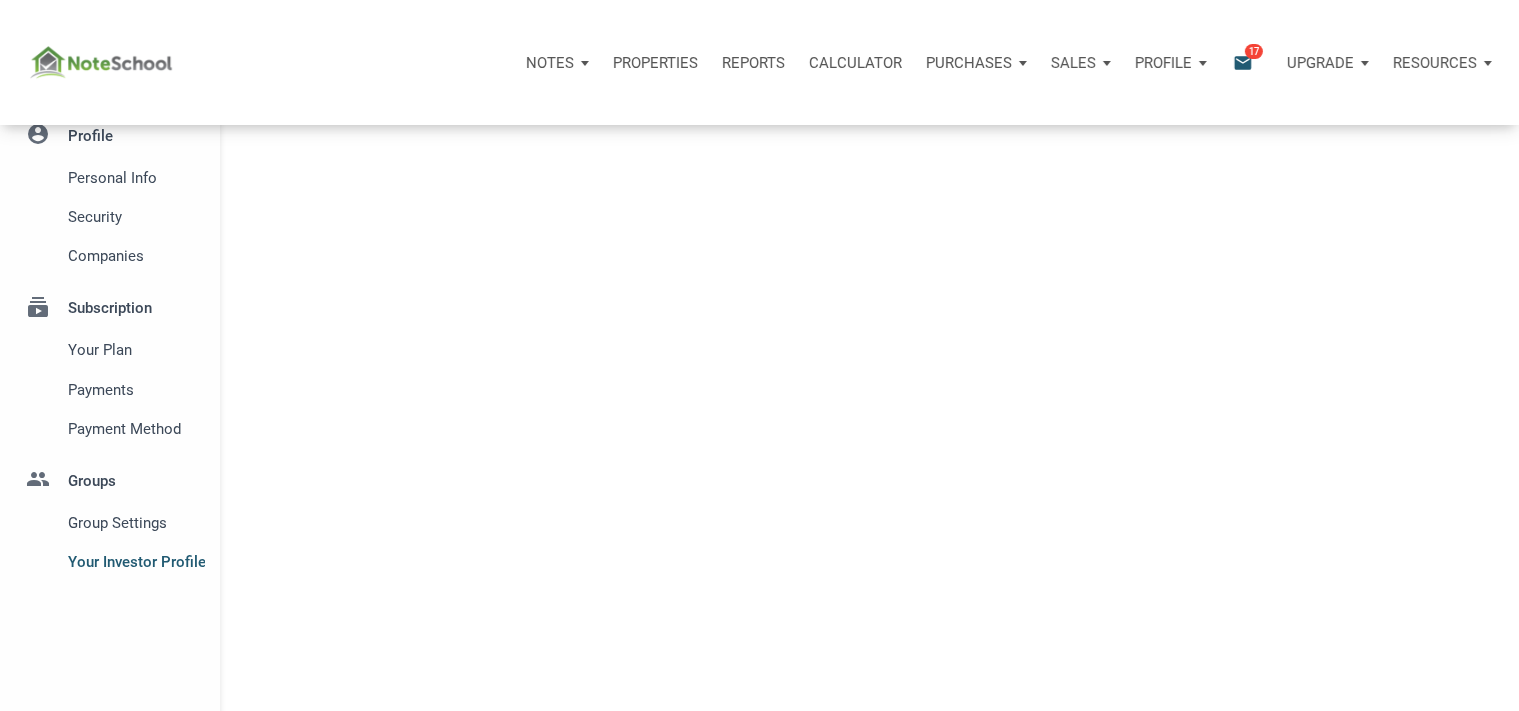 type on "Cash Flow - Today Income" 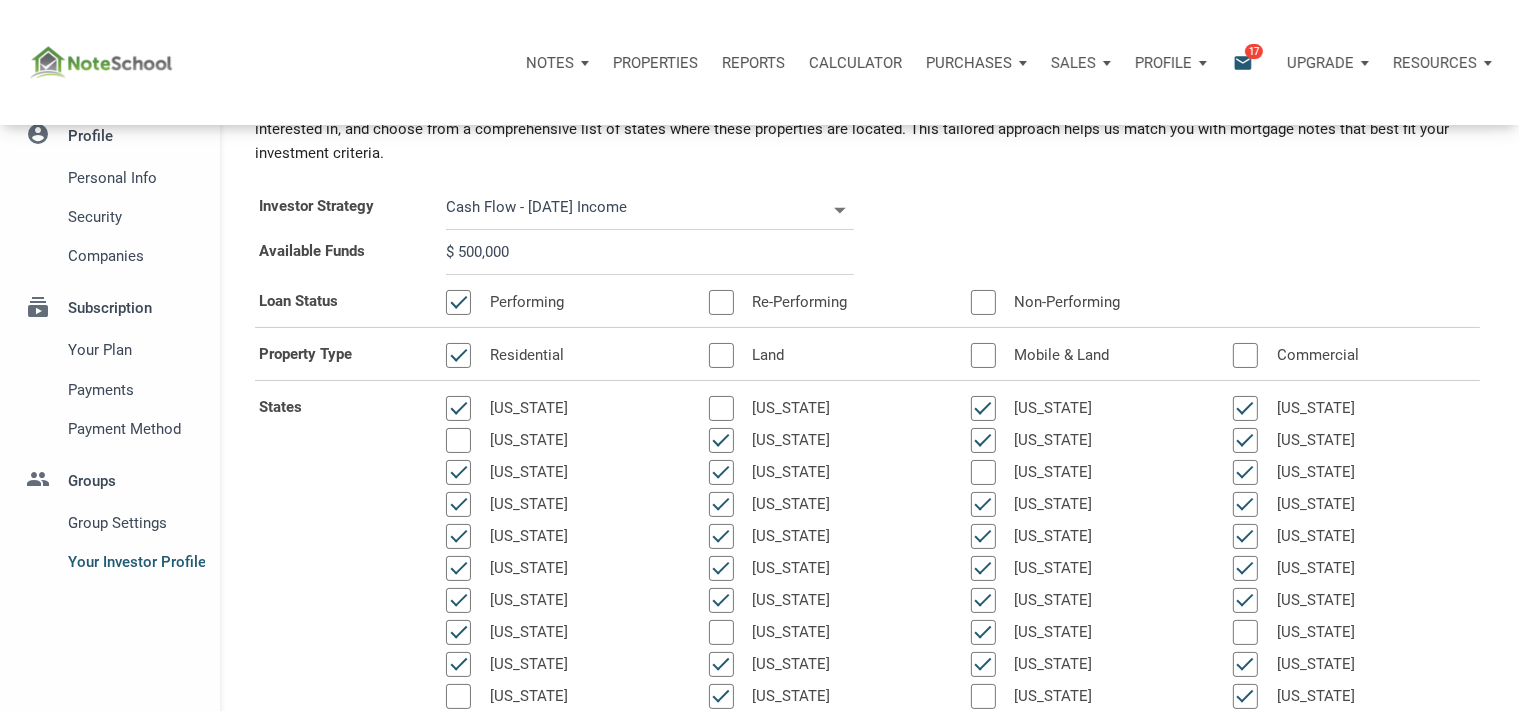 scroll, scrollTop: 0, scrollLeft: 0, axis: both 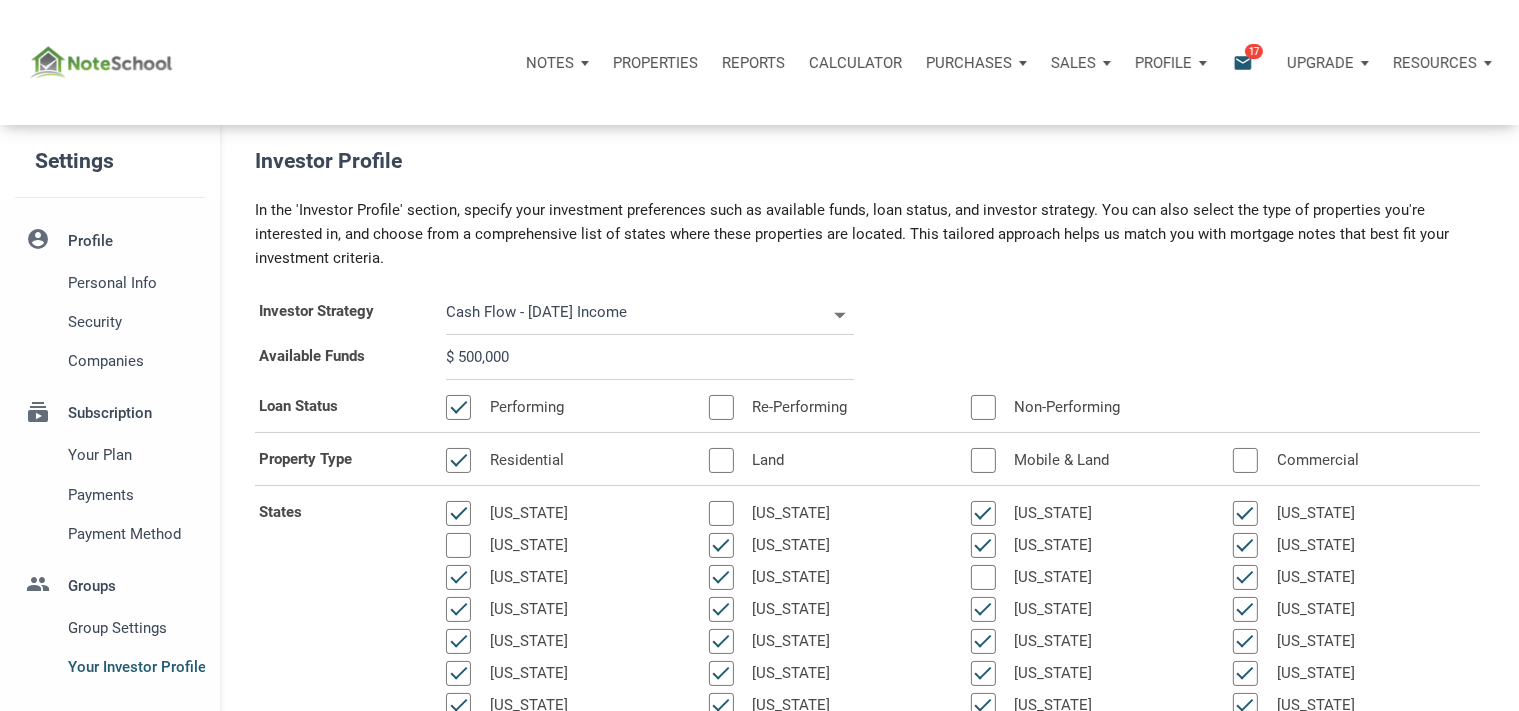 click on "$ 500,000" at bounding box center [650, 357] 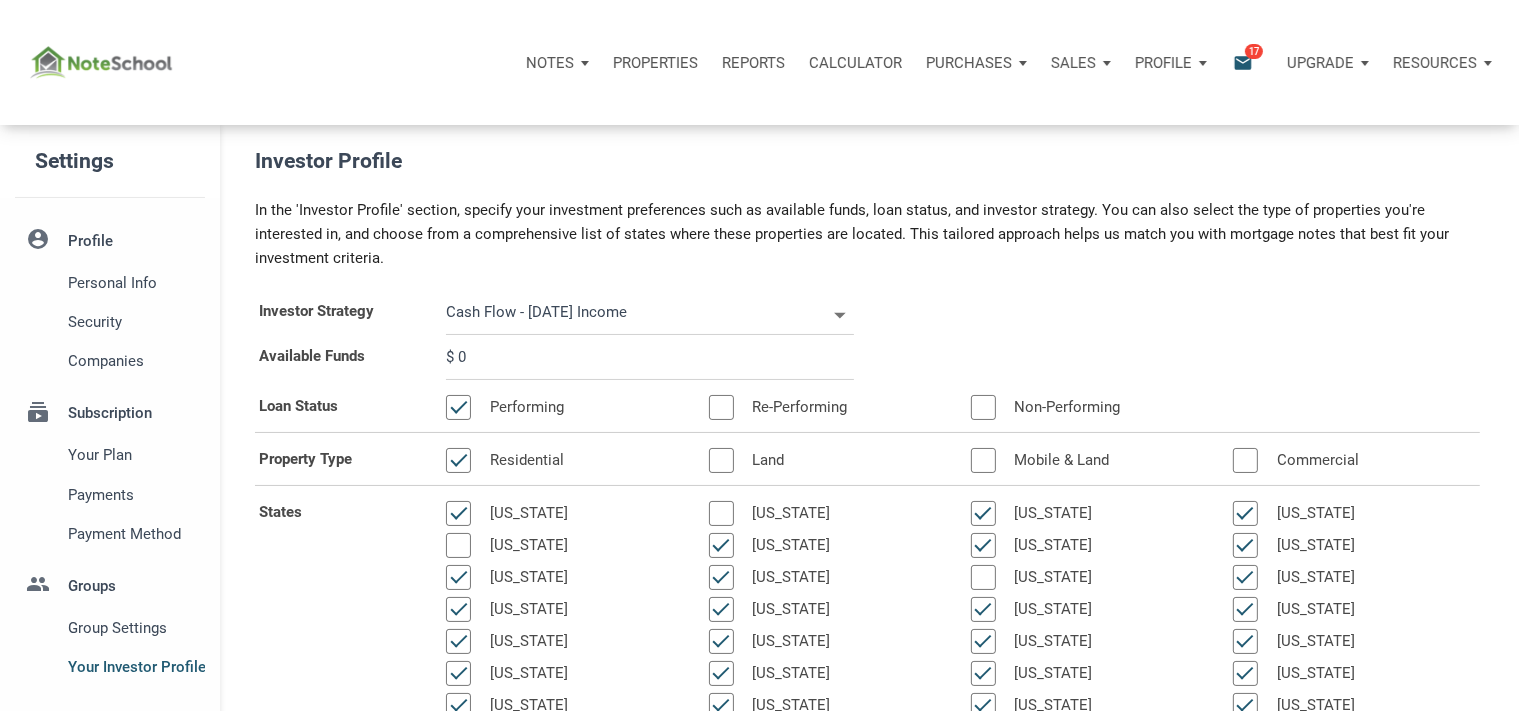 select 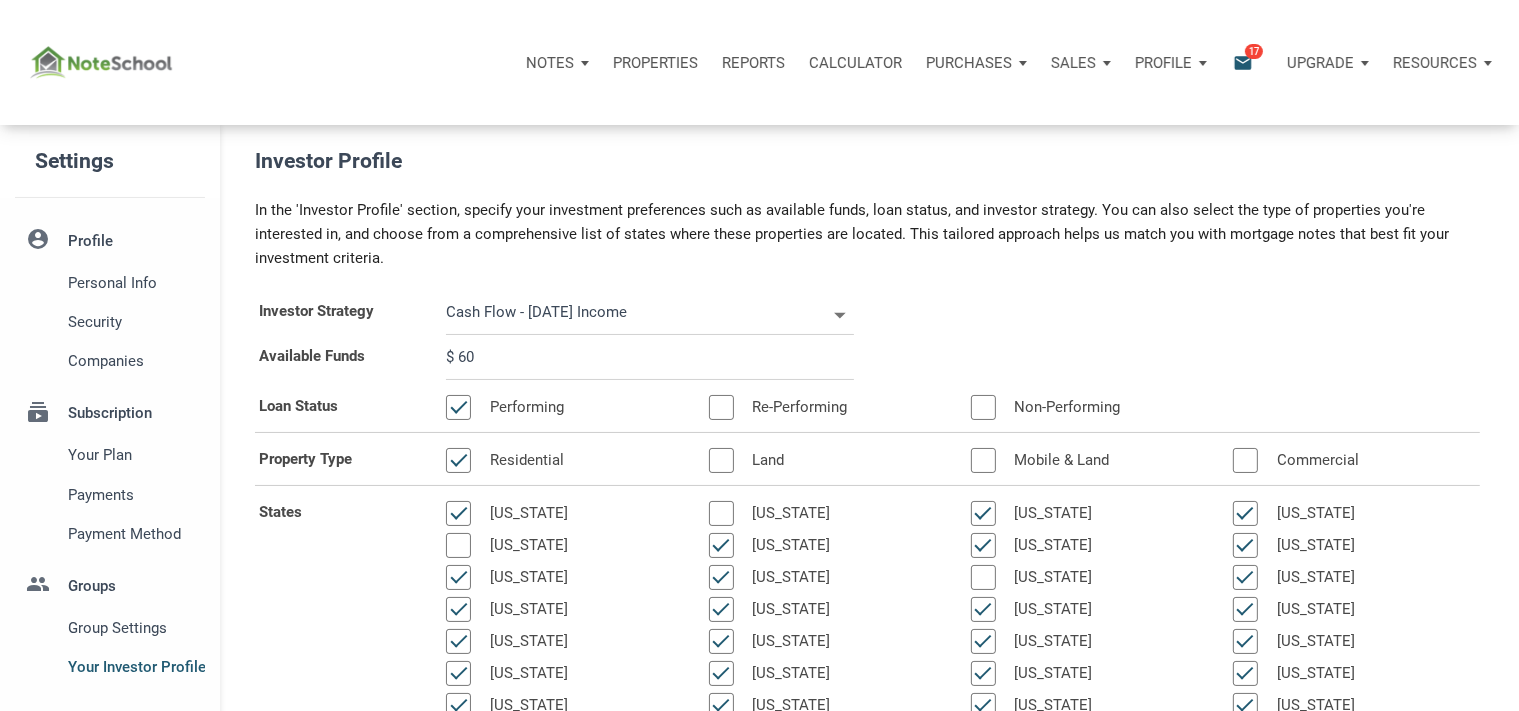 click on "$ 60" at bounding box center (650, 357) 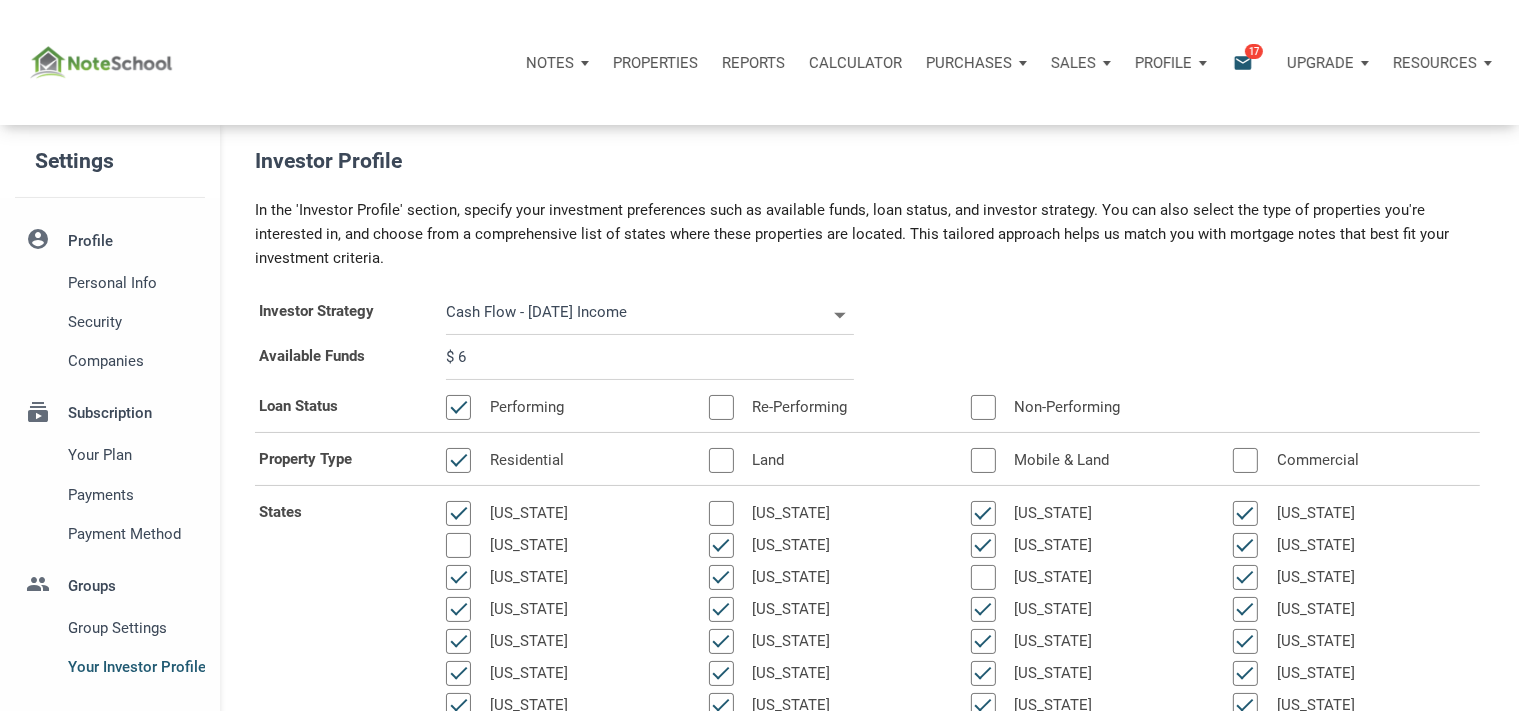 select 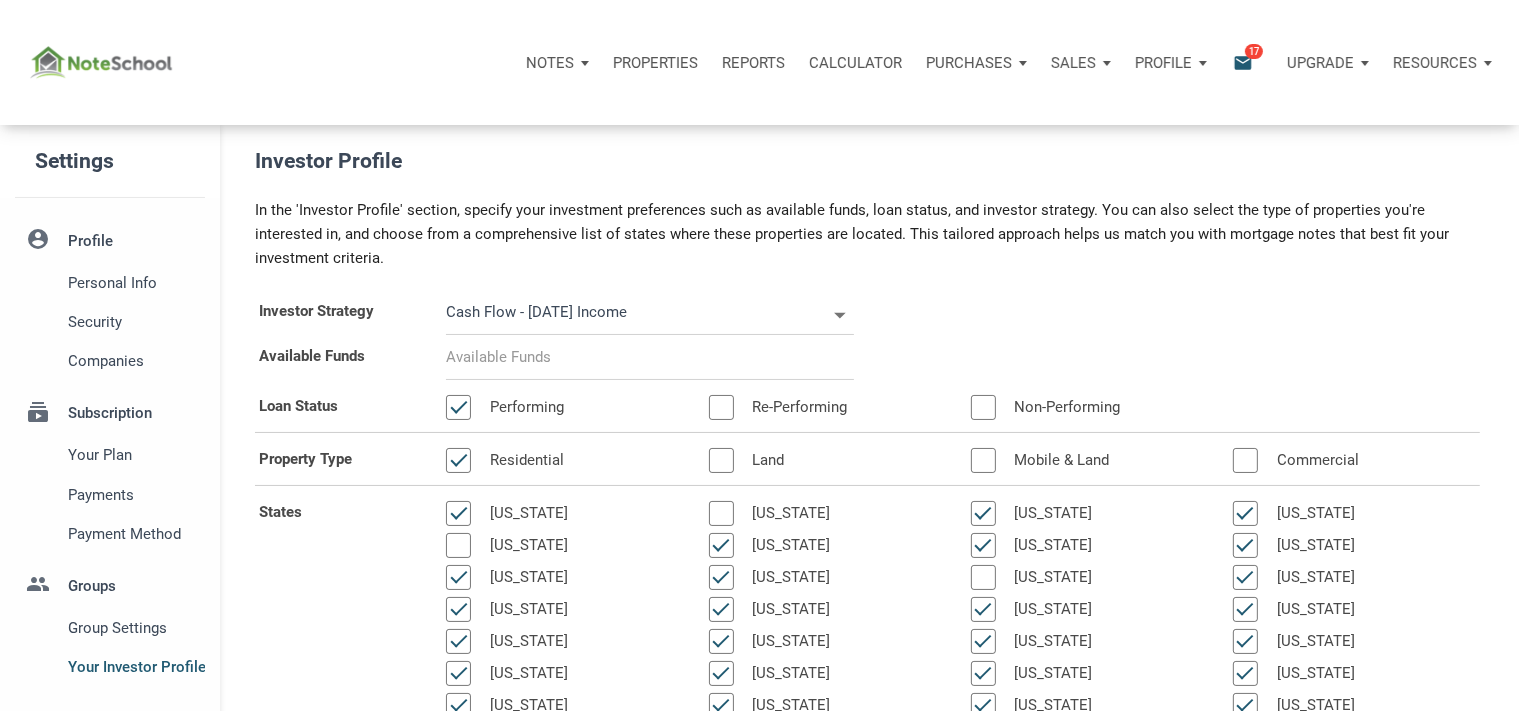 select 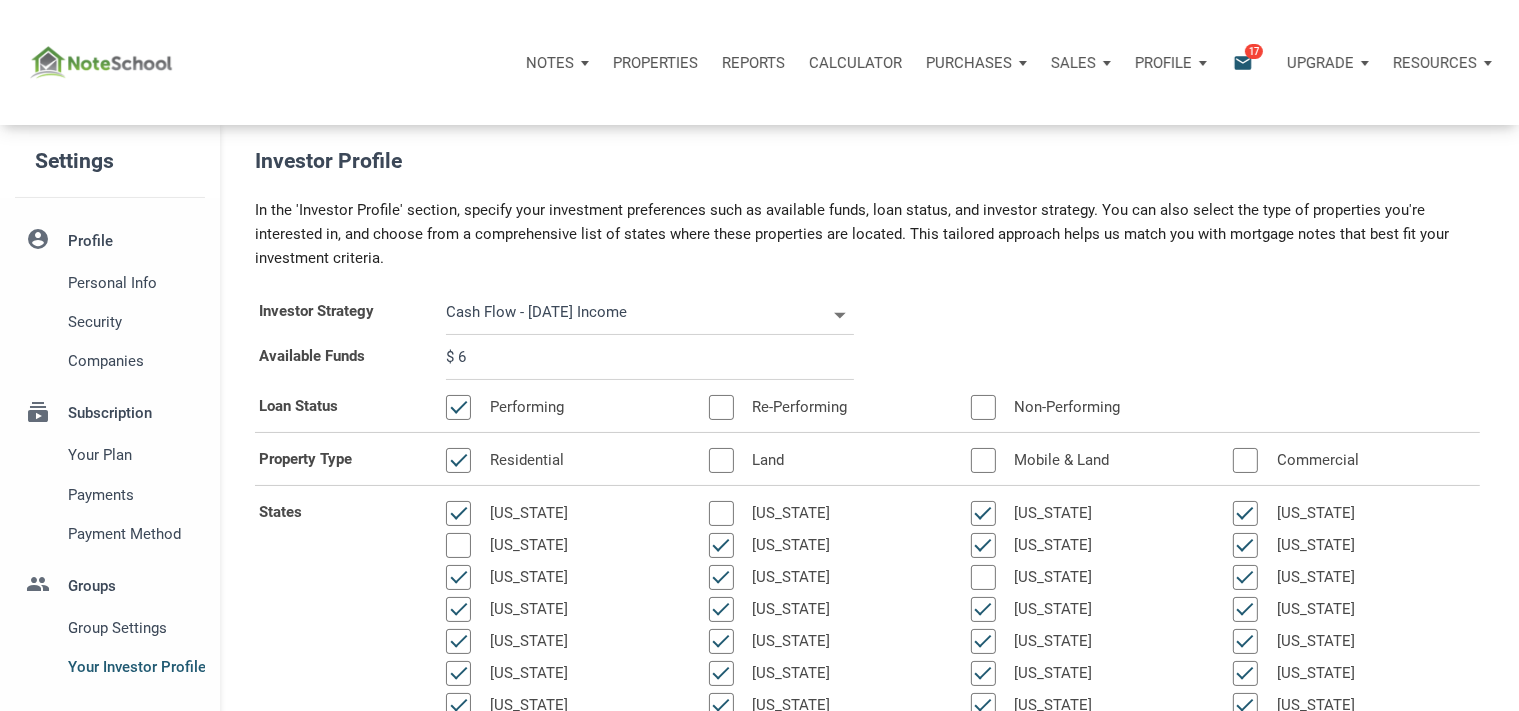 select 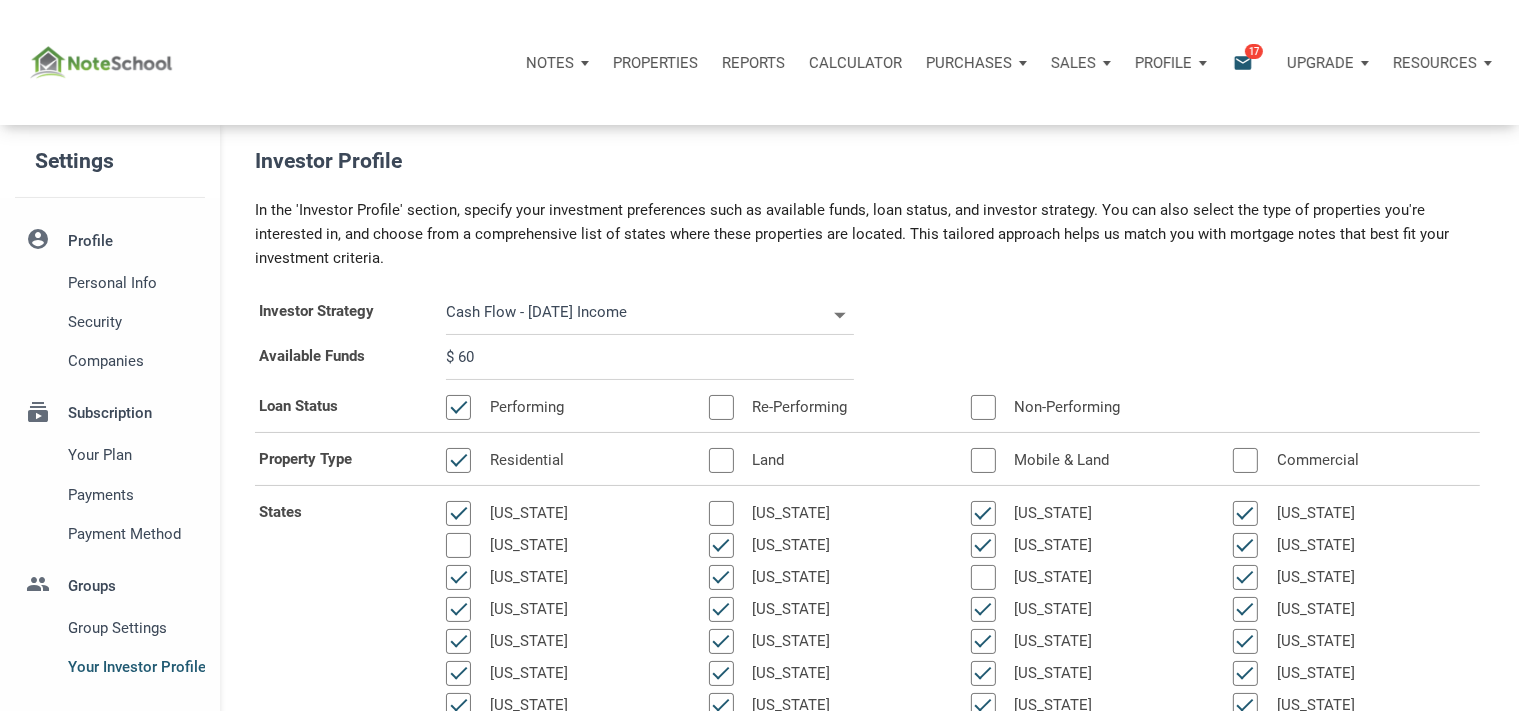 select 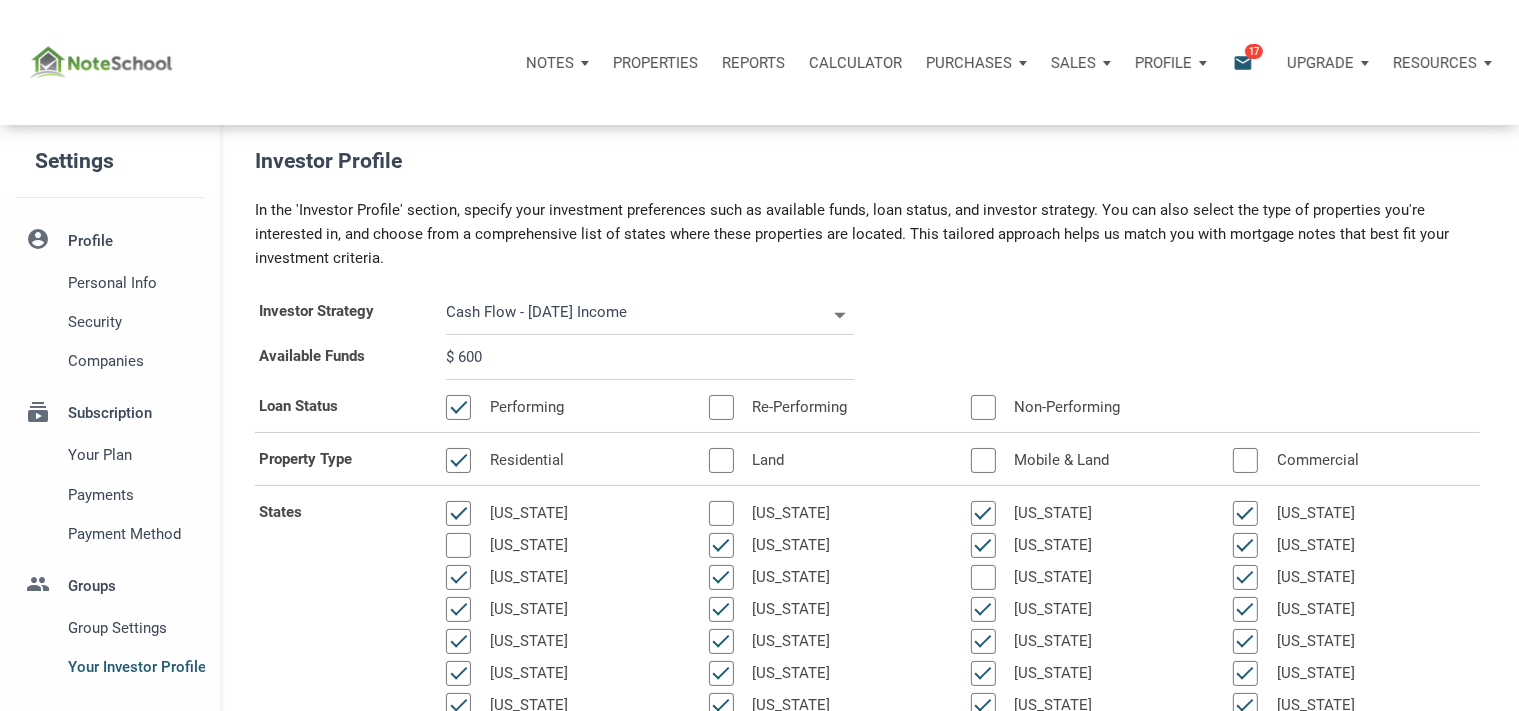 select 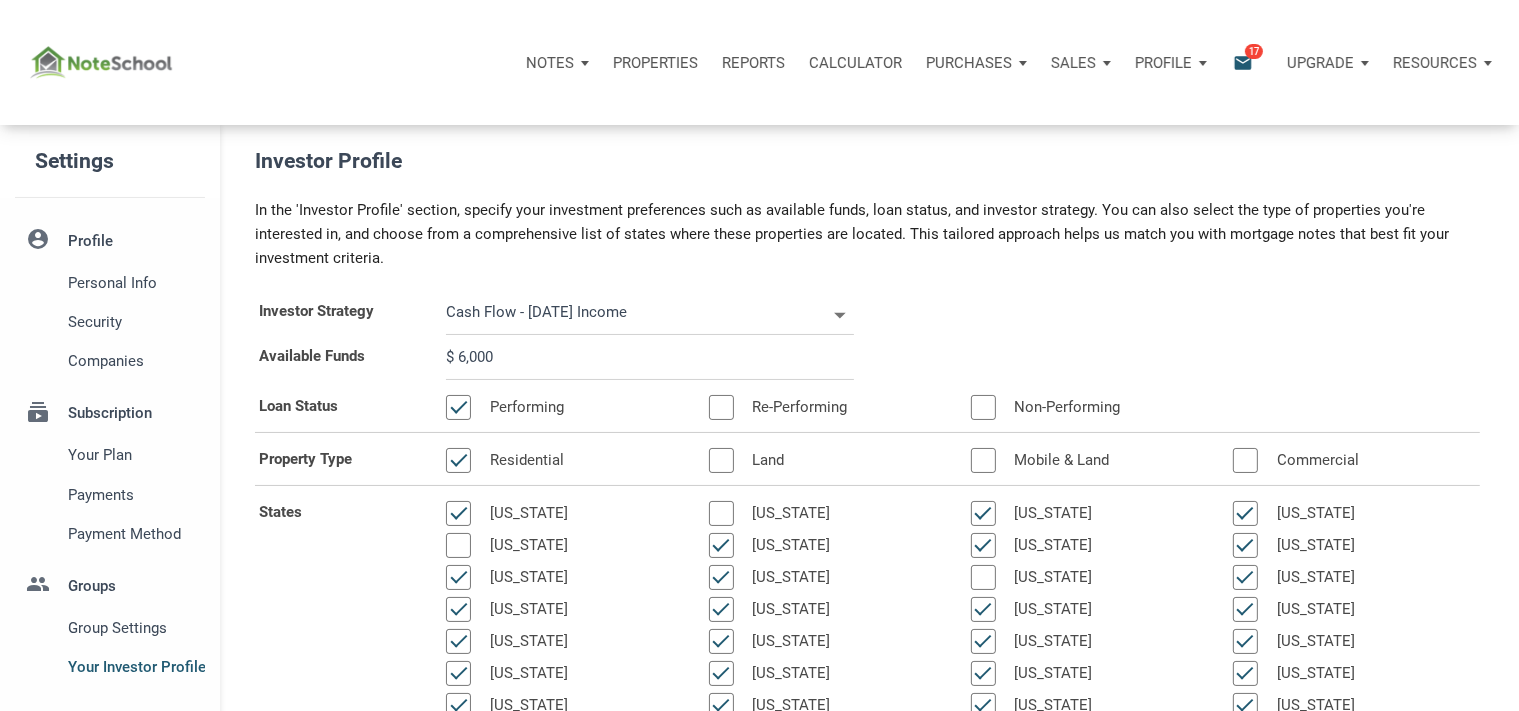 select 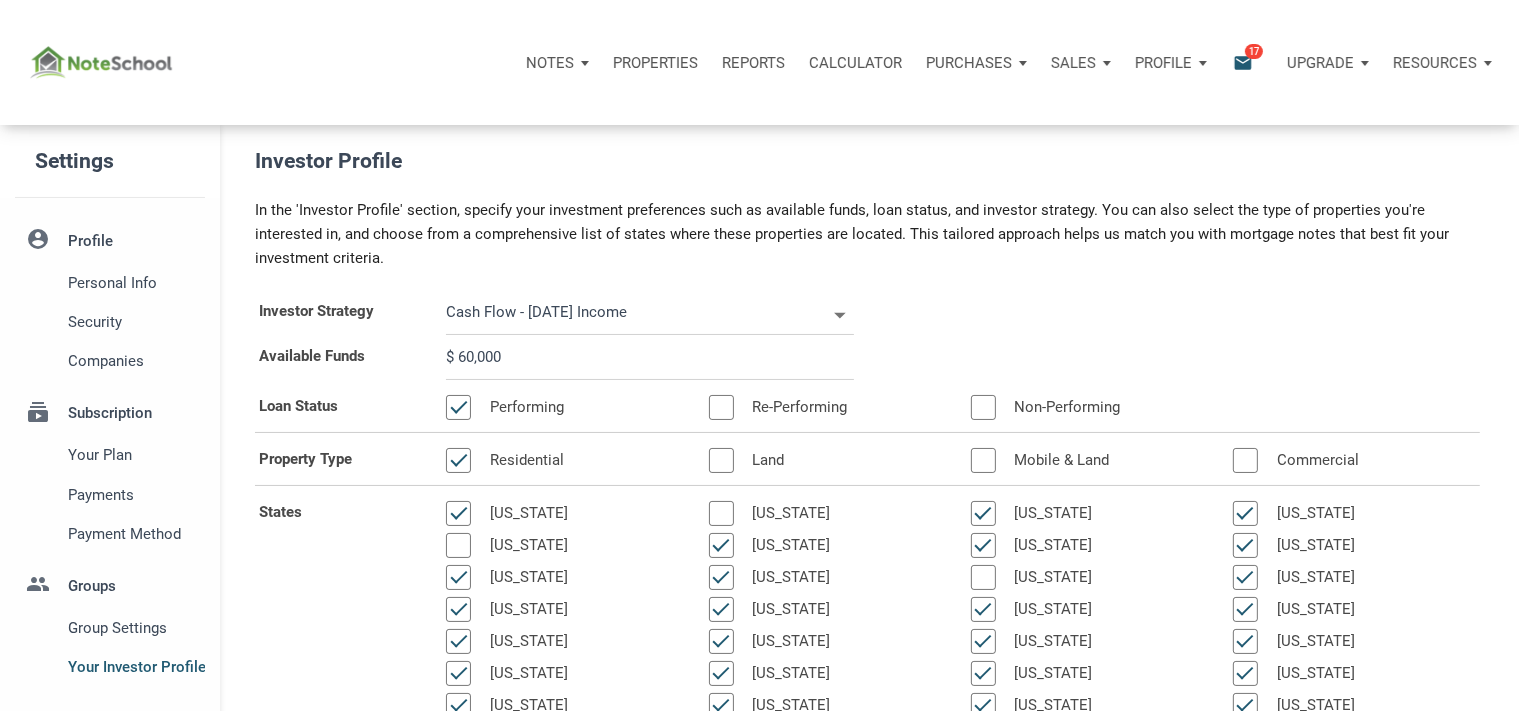 select 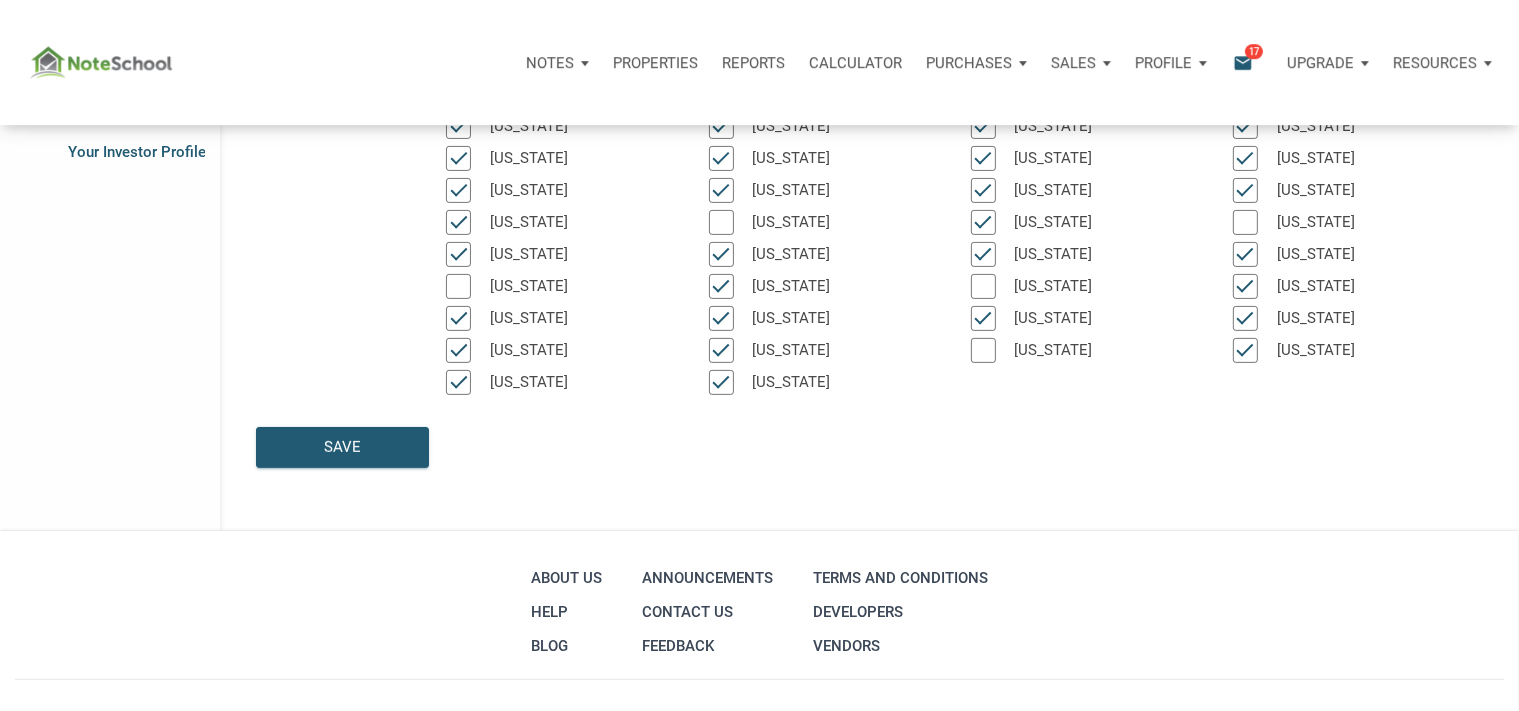 scroll, scrollTop: 528, scrollLeft: 0, axis: vertical 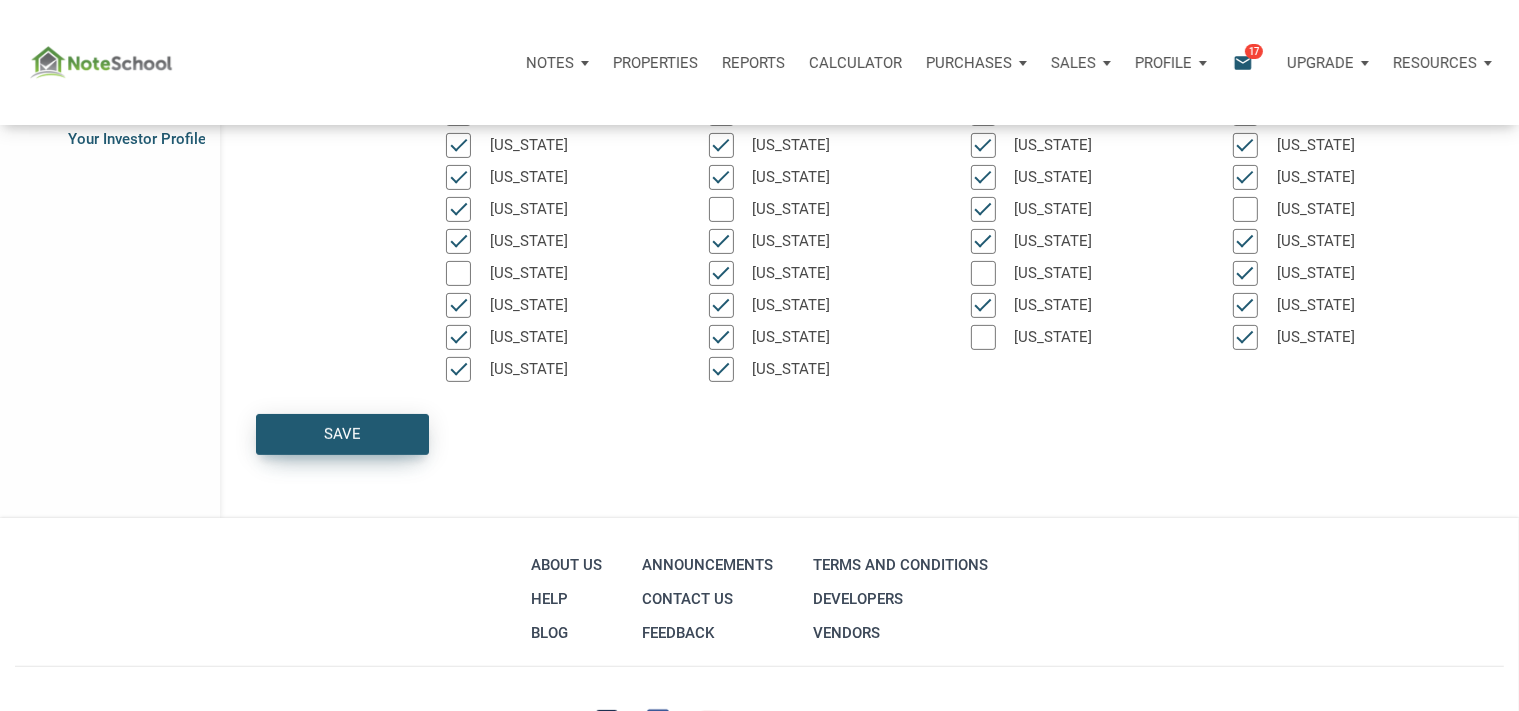 type on "$ 600,000" 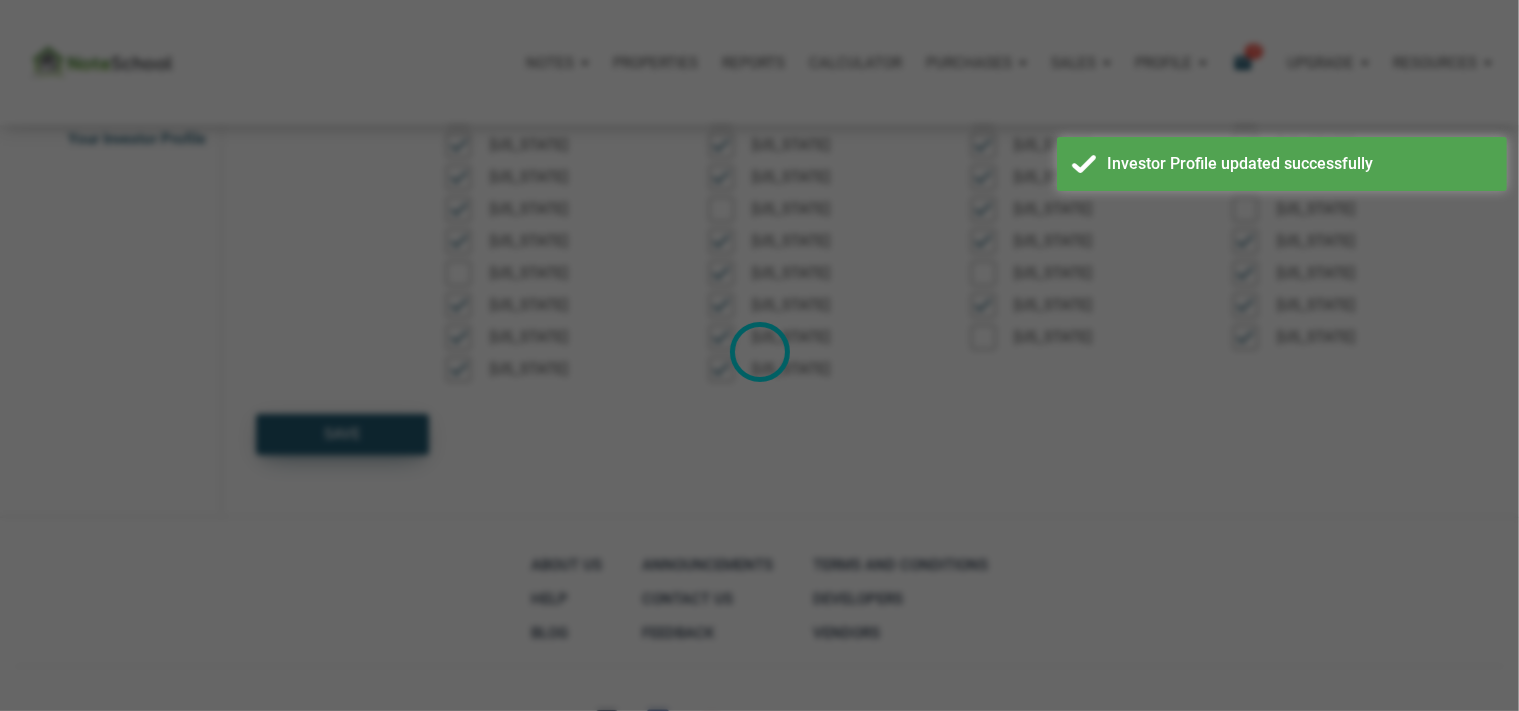 select 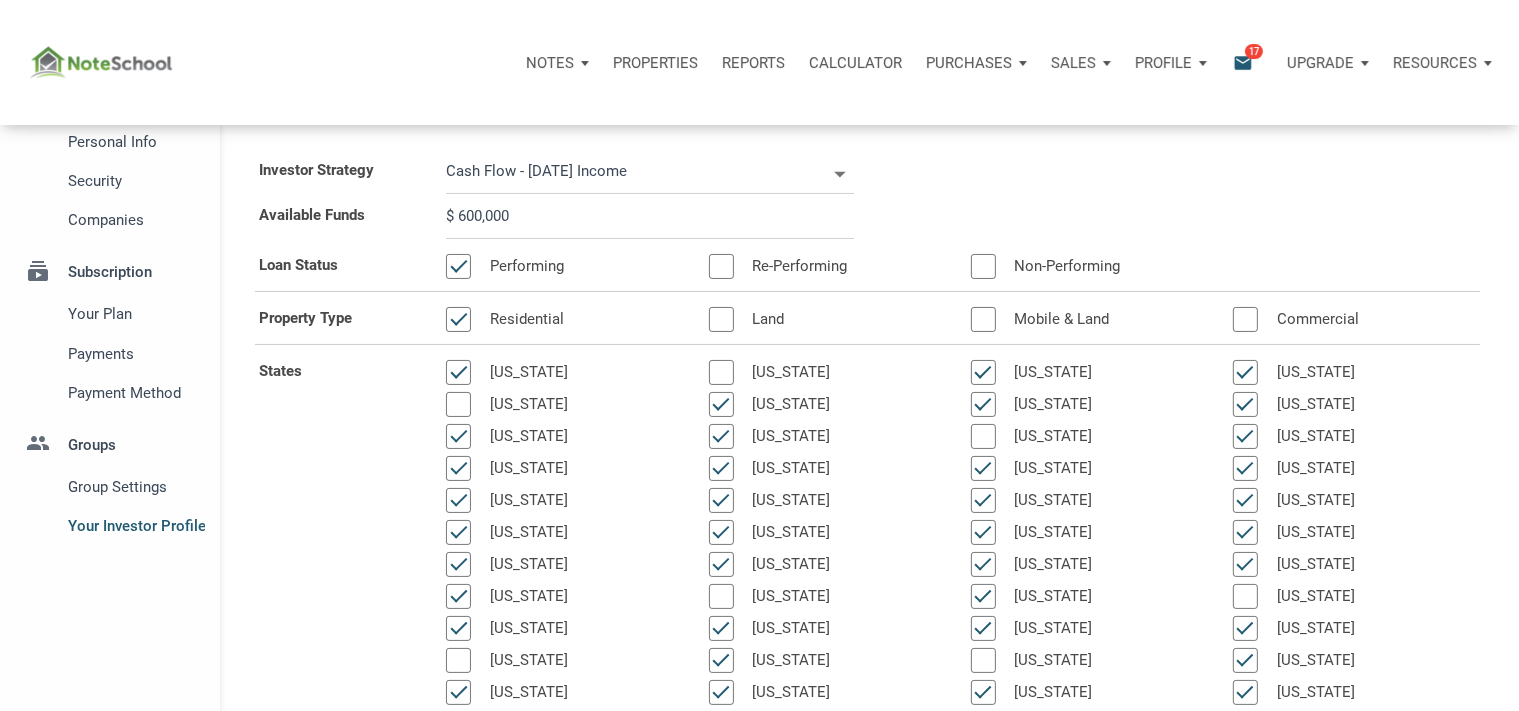 scroll, scrollTop: 0, scrollLeft: 0, axis: both 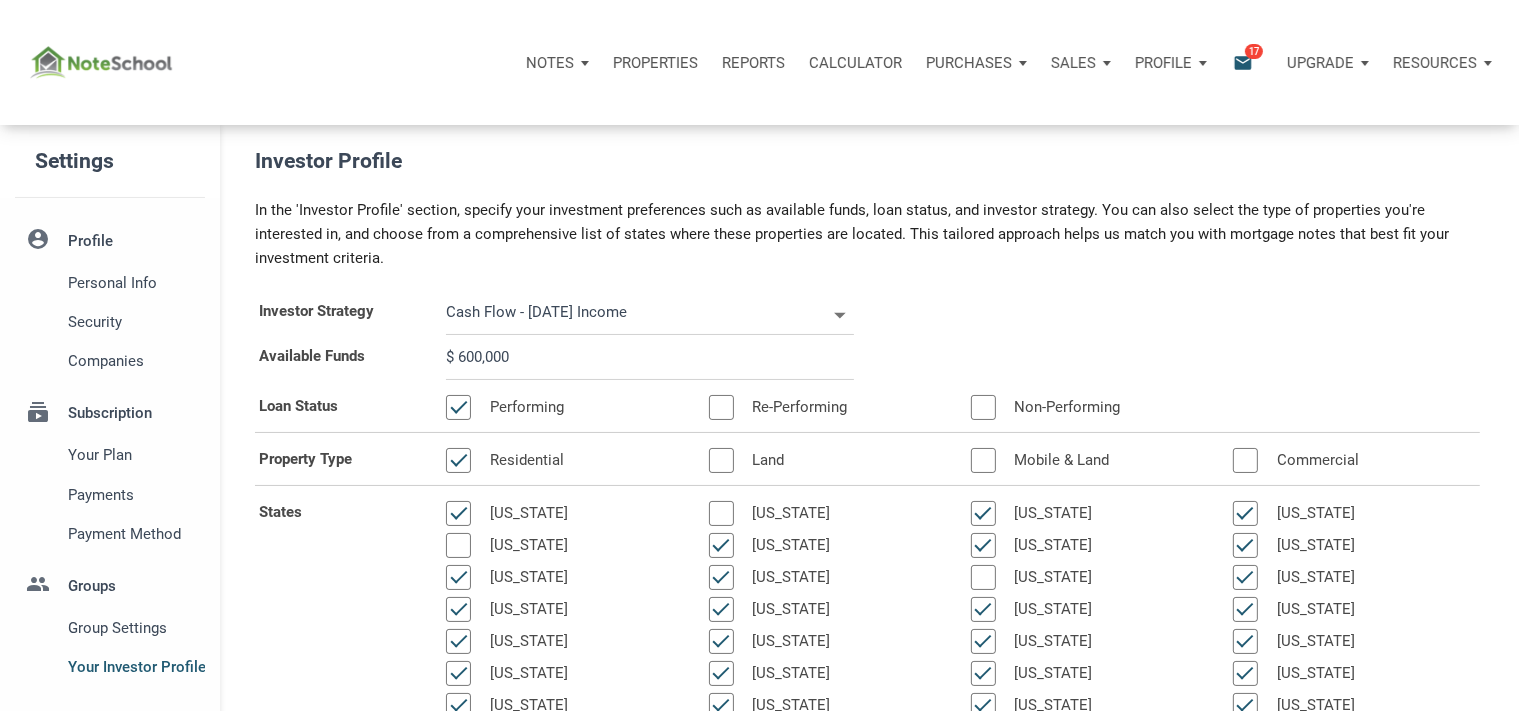 click on "Notes    Dashboard   Transactions  Properties   Reports   Calculator   Purchases   Offers  Orders  Sales   Offers  Orders  Profile    Settings  Logout  Notifications   email   17     Upgrade    Personal Business Resources    Download notes template csv   Download NOD template csv file   Download notes payments template csv file   Download properties template csv" at bounding box center [767, 62] 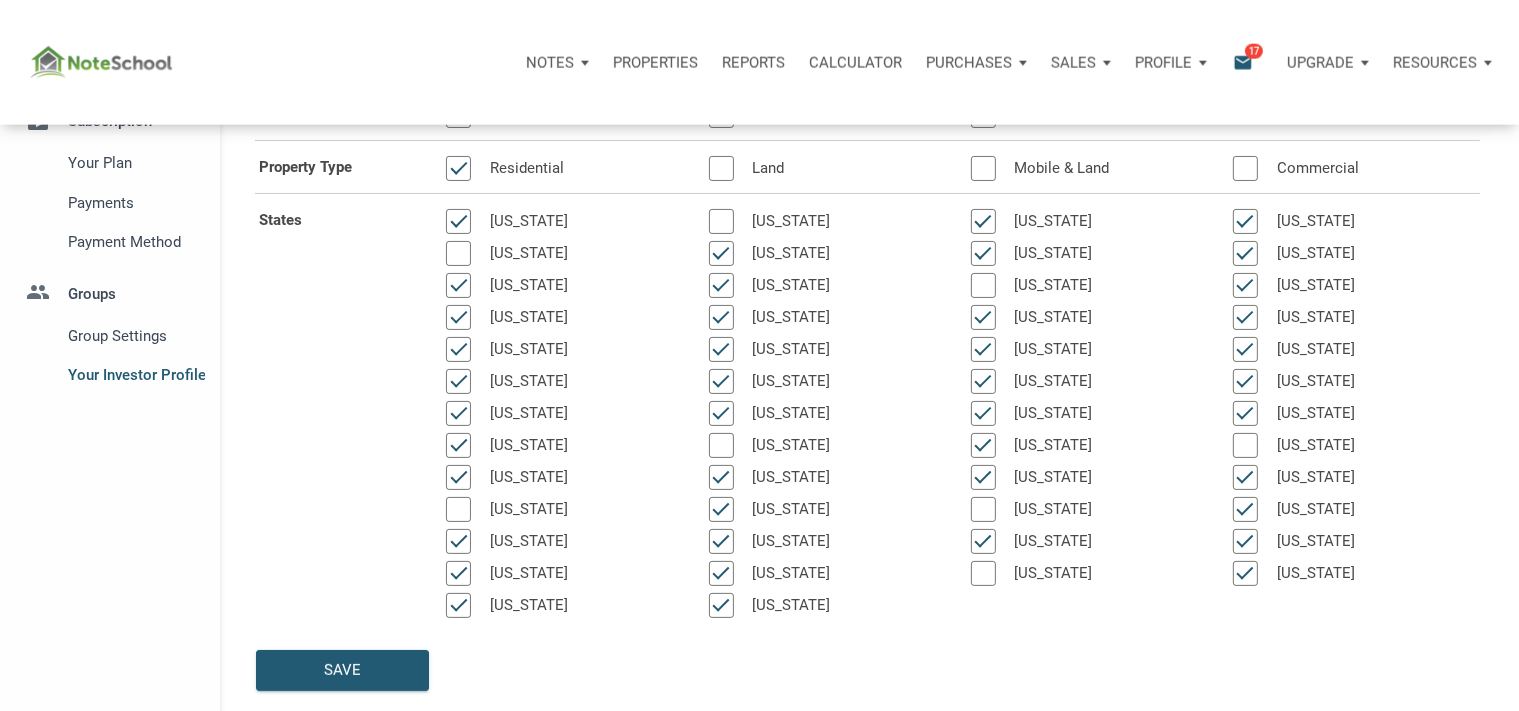 scroll, scrollTop: 316, scrollLeft: 0, axis: vertical 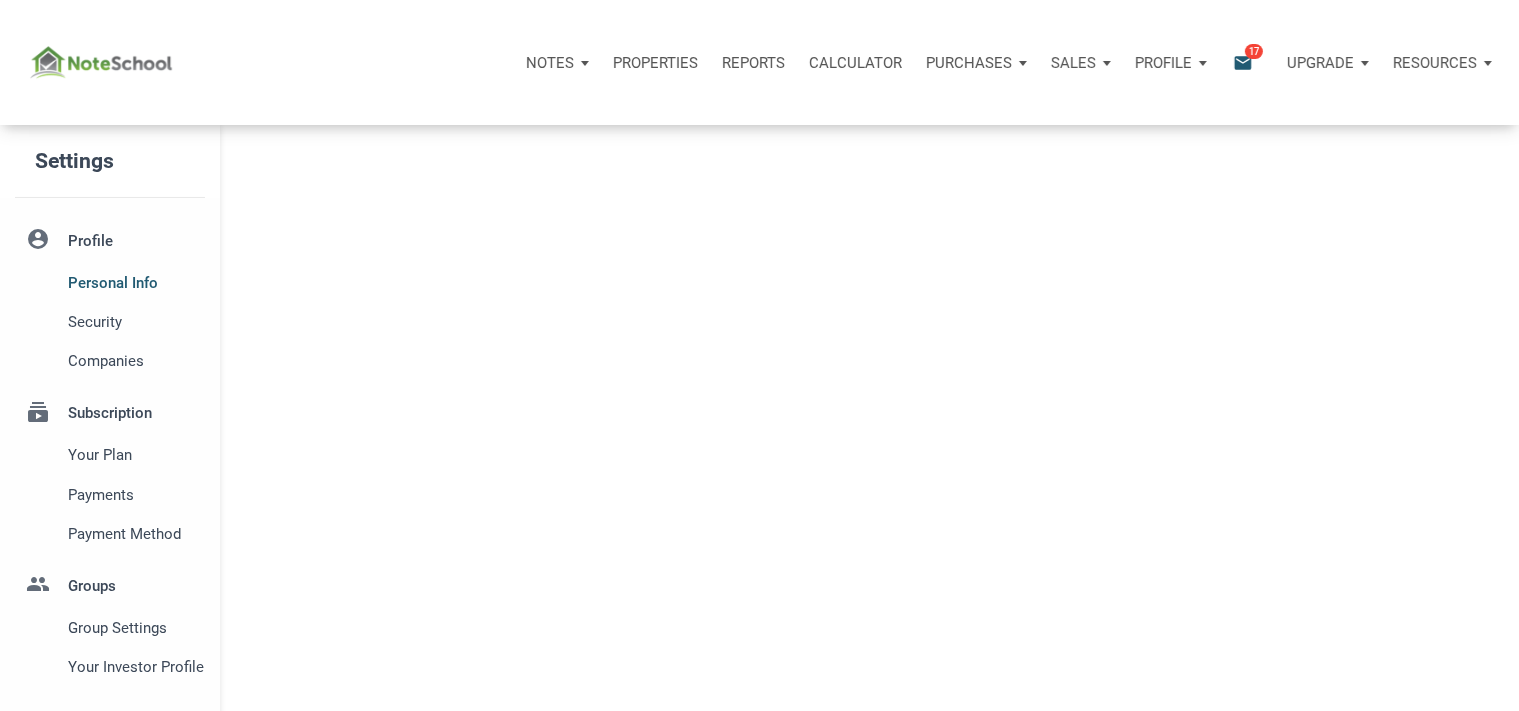 type on "HOLIDAY SHORES" 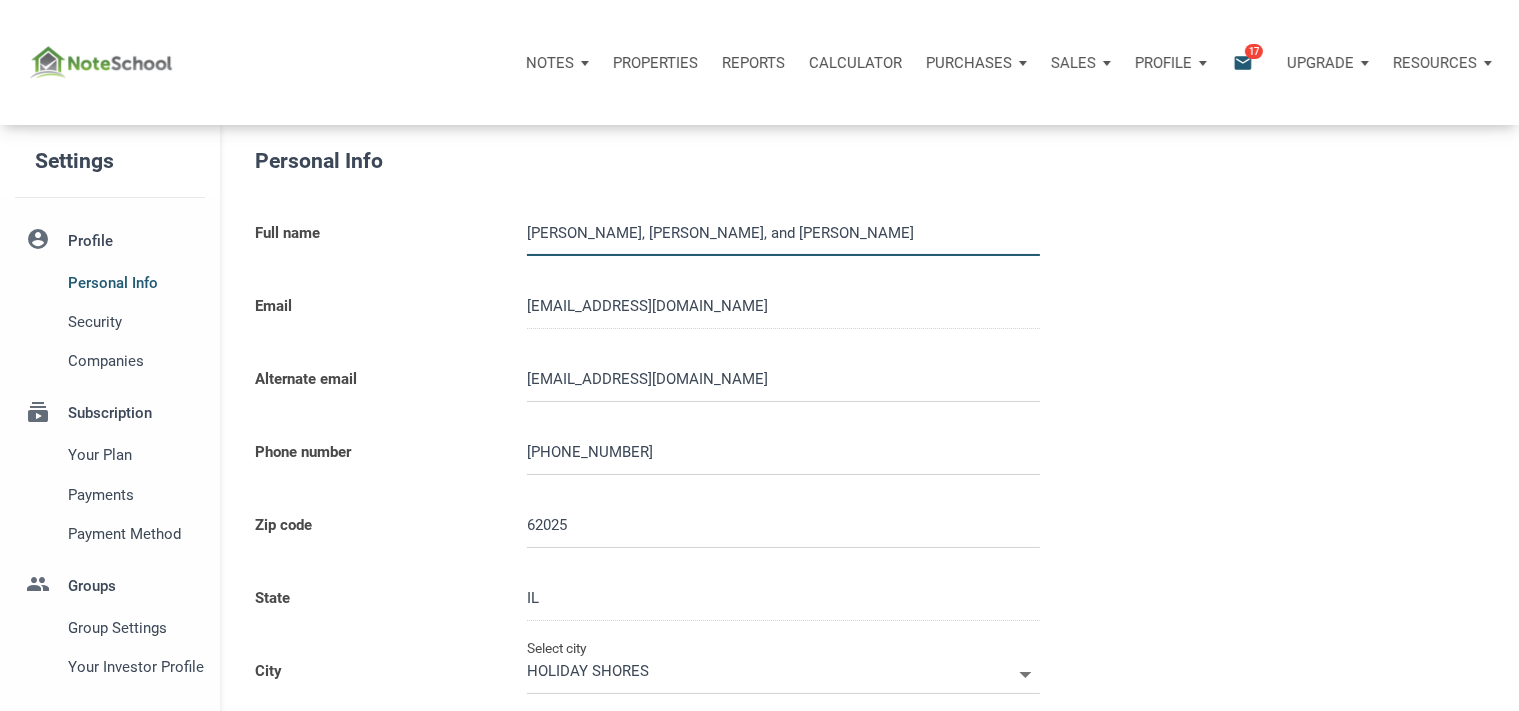 type on "6189754408" 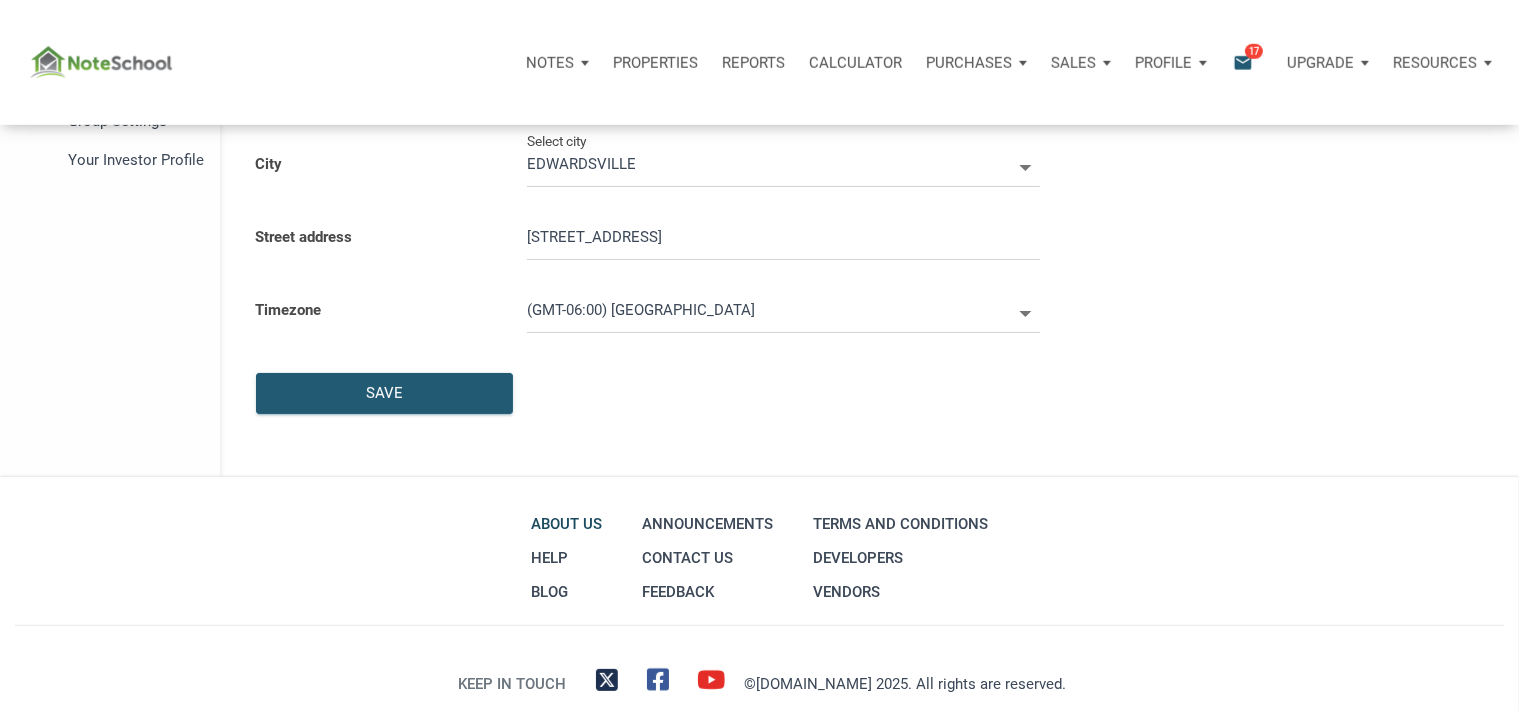 scroll, scrollTop: 551, scrollLeft: 0, axis: vertical 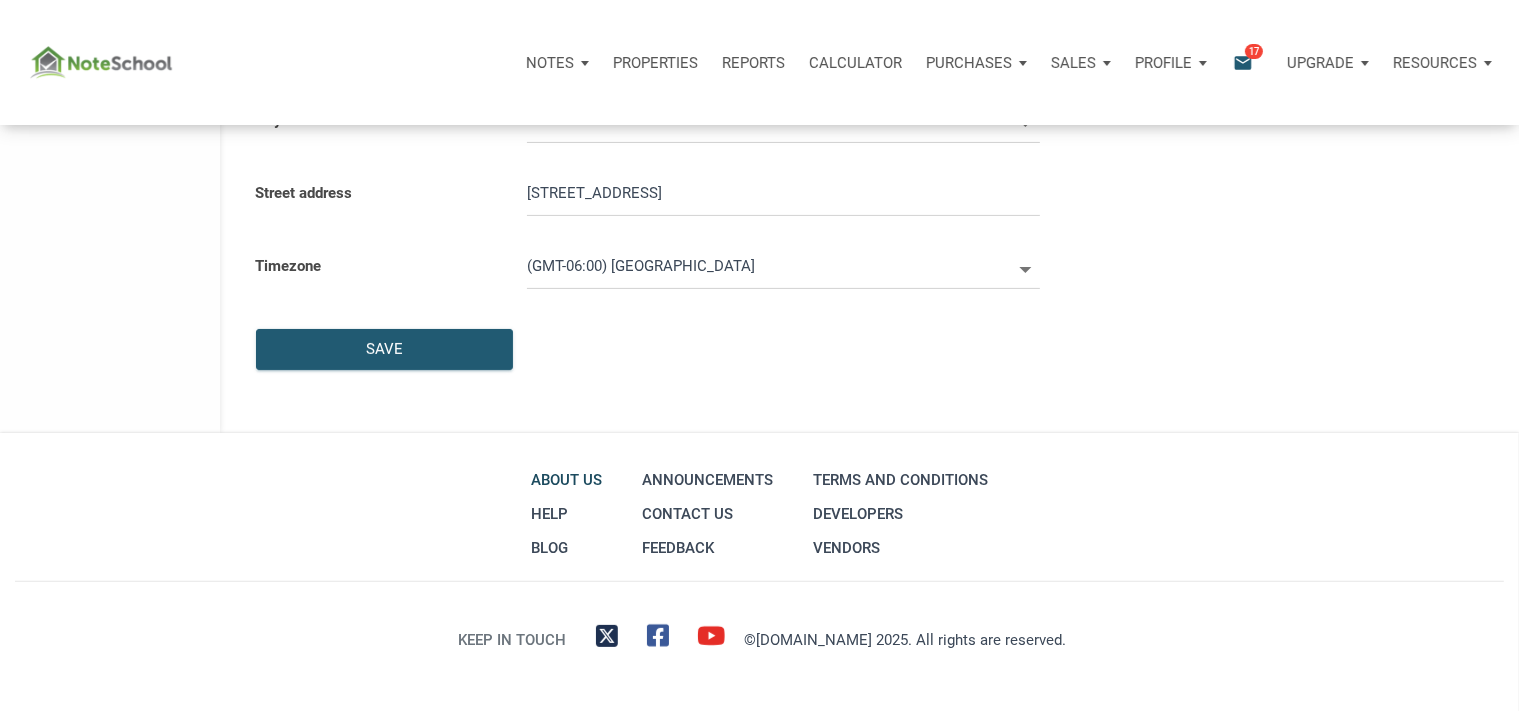 click on "About Us" at bounding box center [566, 480] 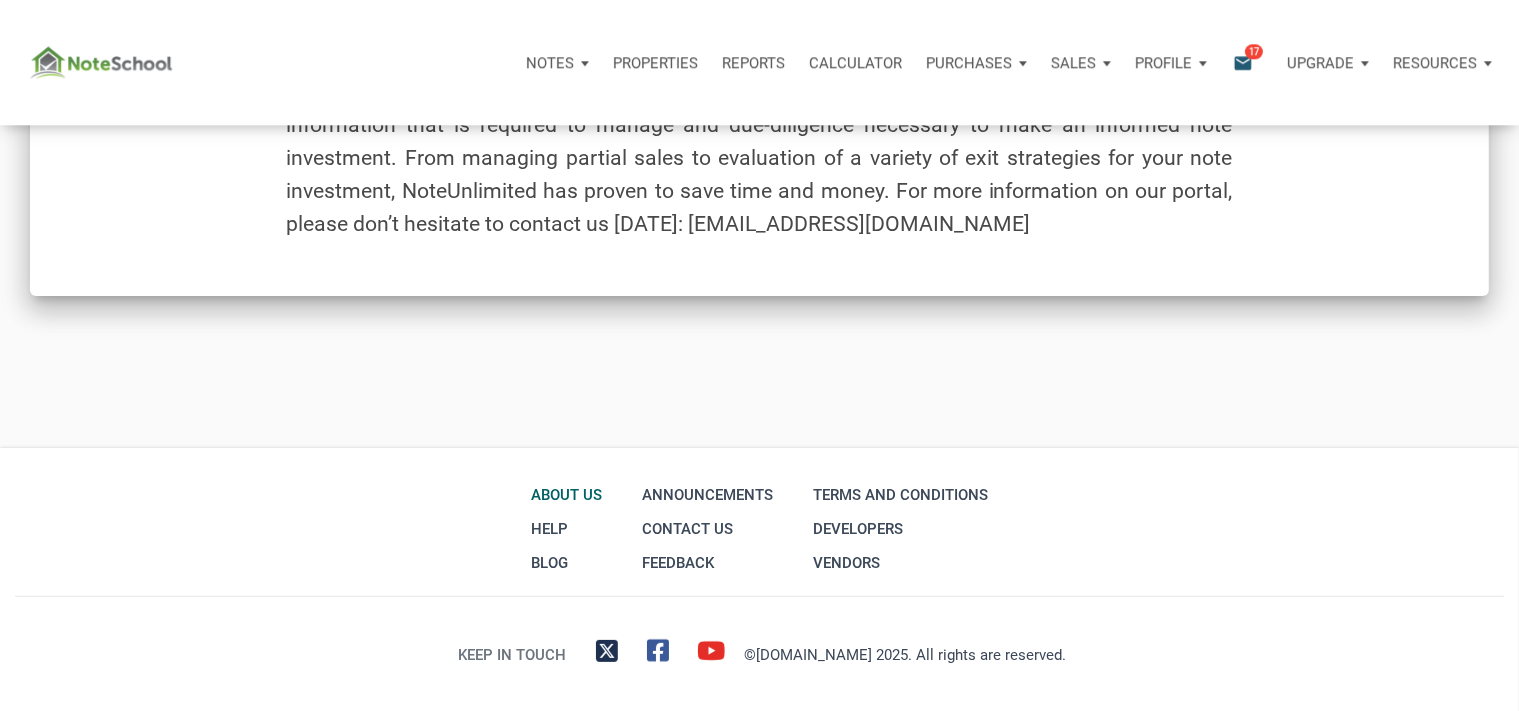 scroll, scrollTop: 404, scrollLeft: 0, axis: vertical 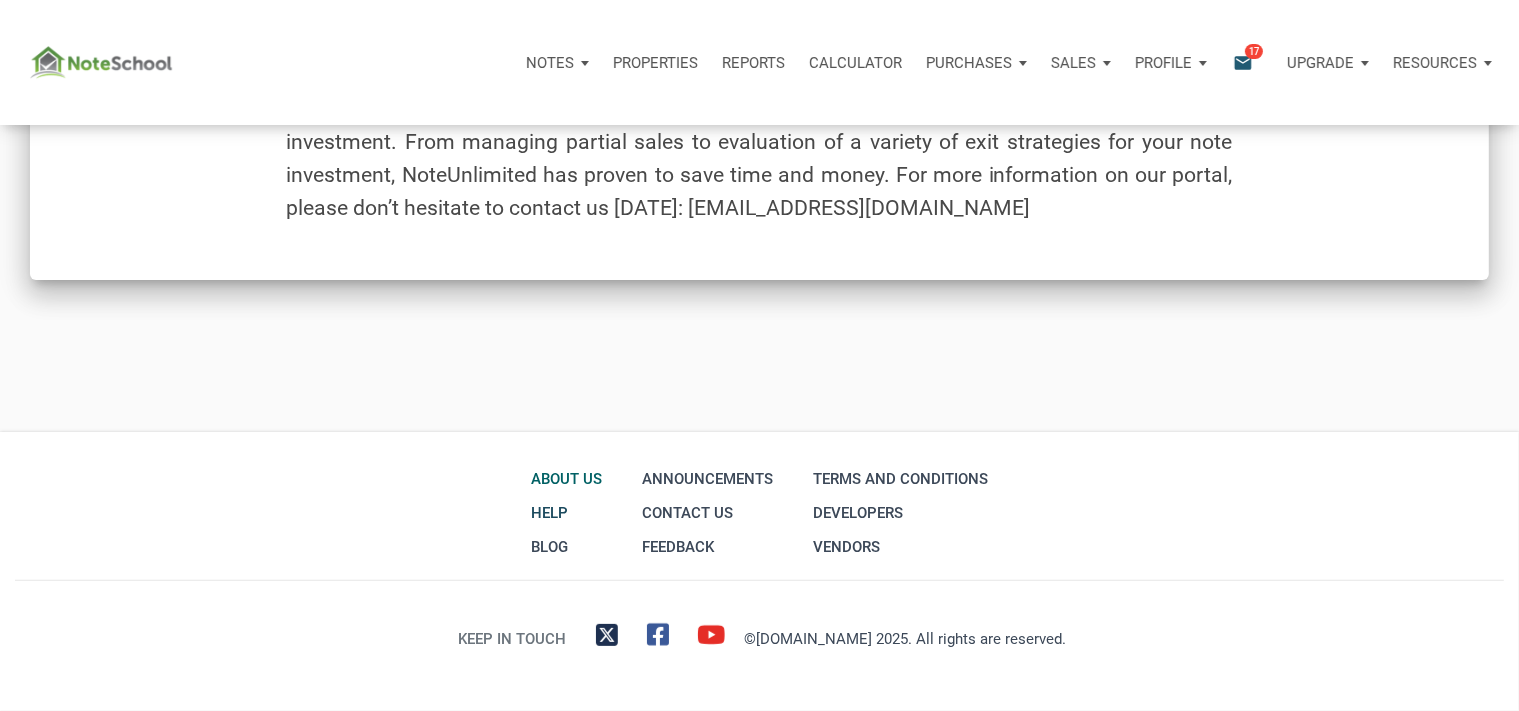 click on "Help" at bounding box center [566, 513] 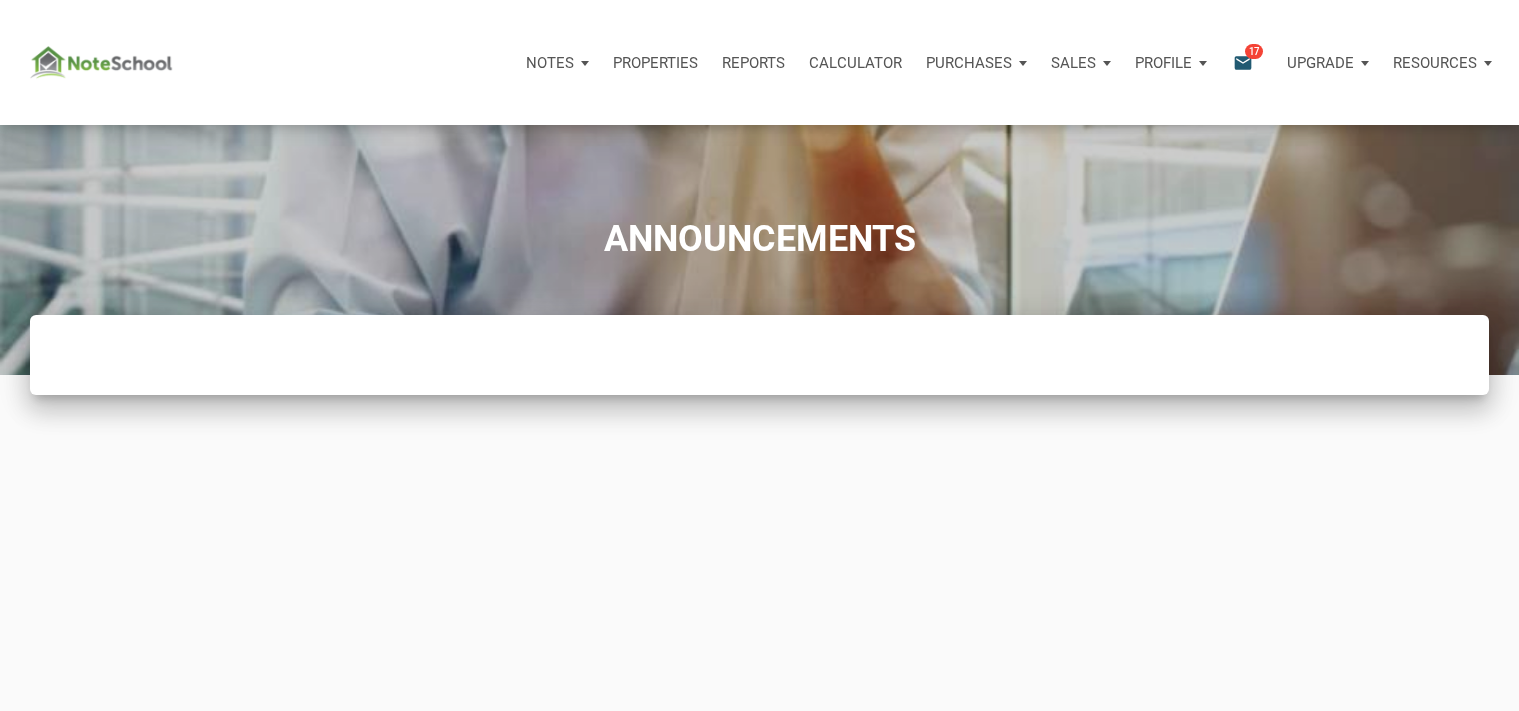 scroll, scrollTop: 0, scrollLeft: 0, axis: both 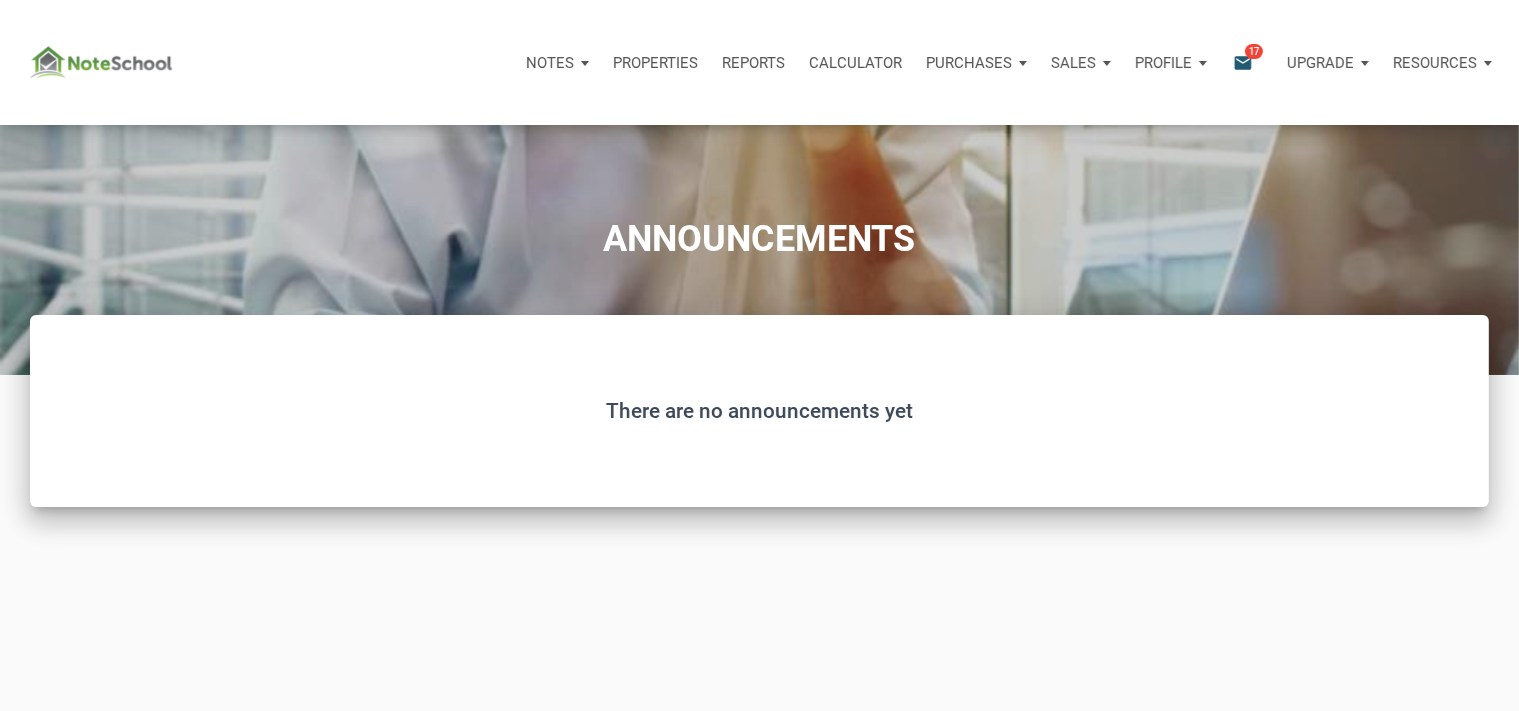 click on "email" at bounding box center [1243, 62] 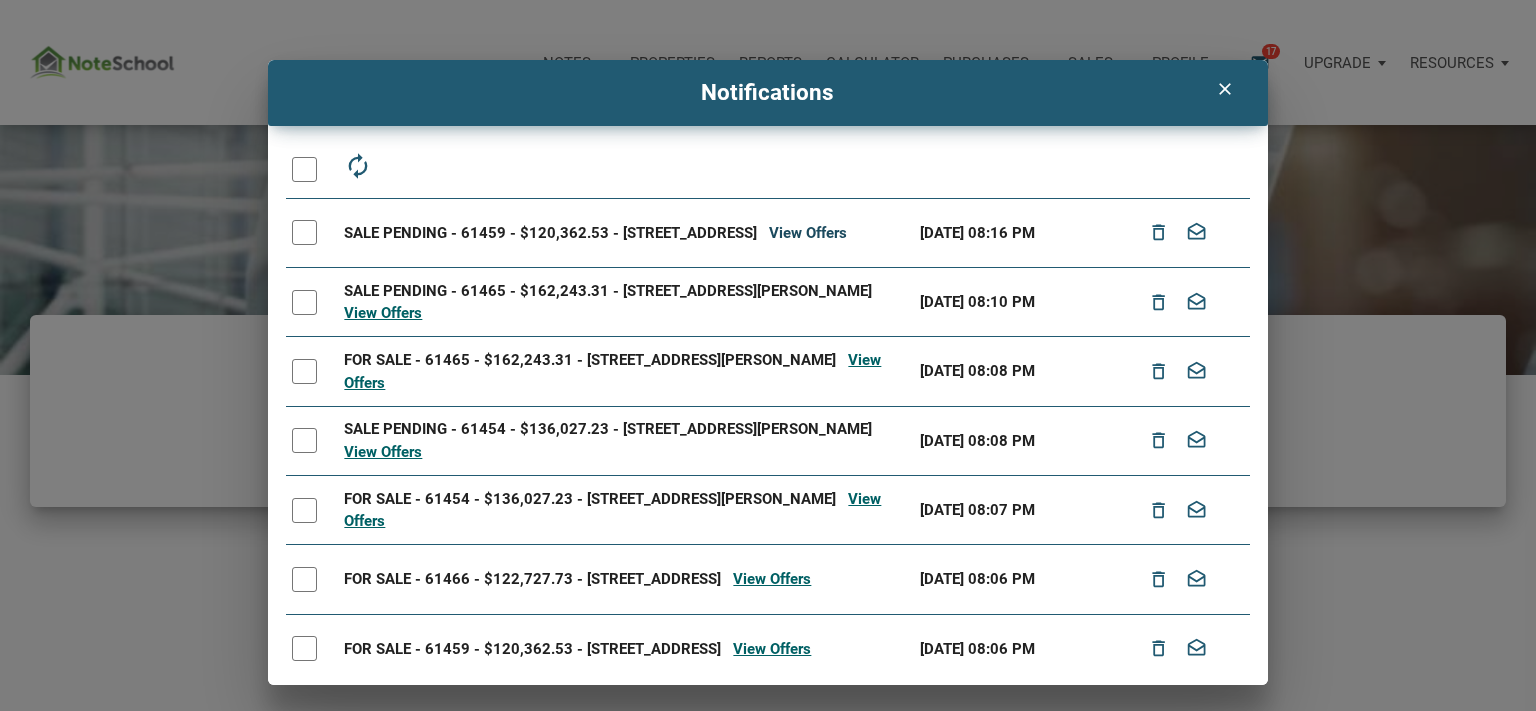 click on "View Offers" at bounding box center [808, 233] 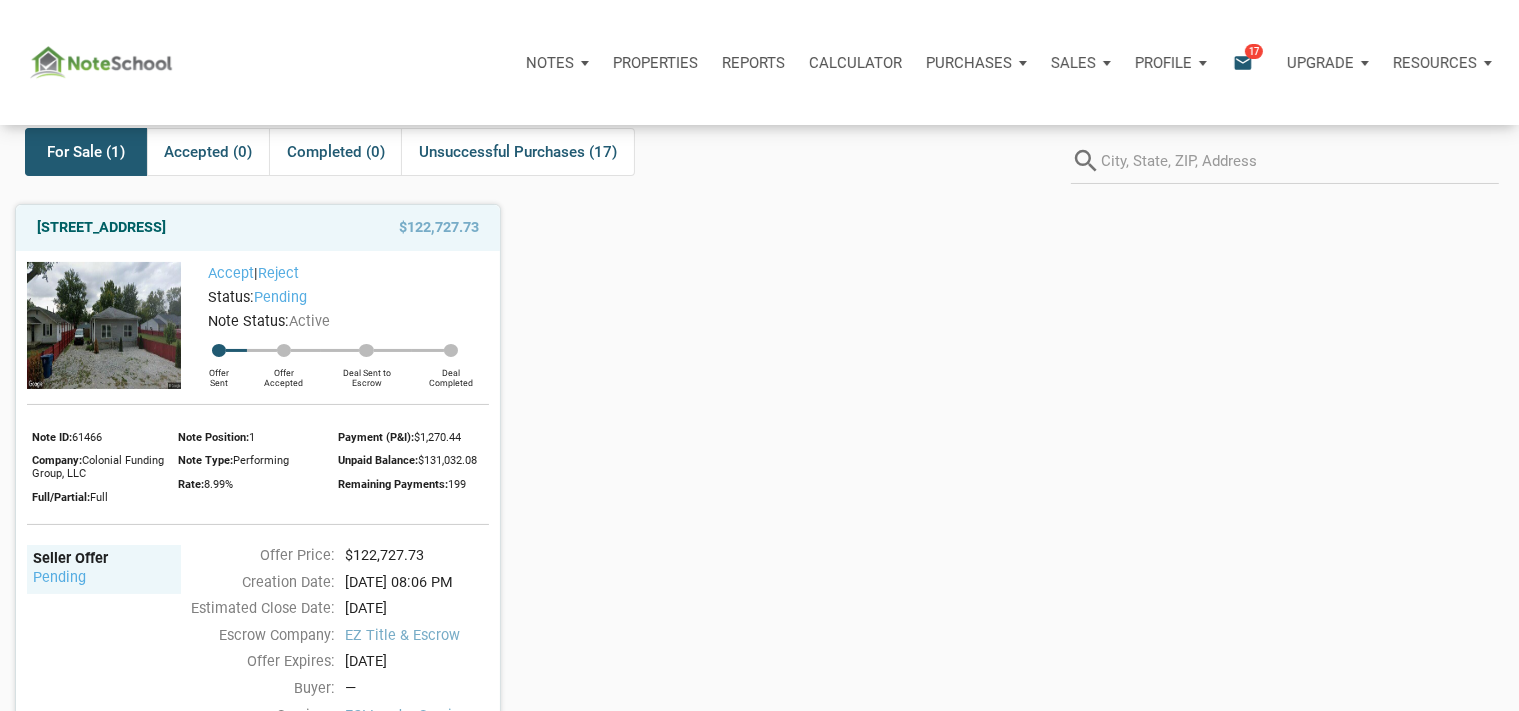 scroll, scrollTop: 105, scrollLeft: 0, axis: vertical 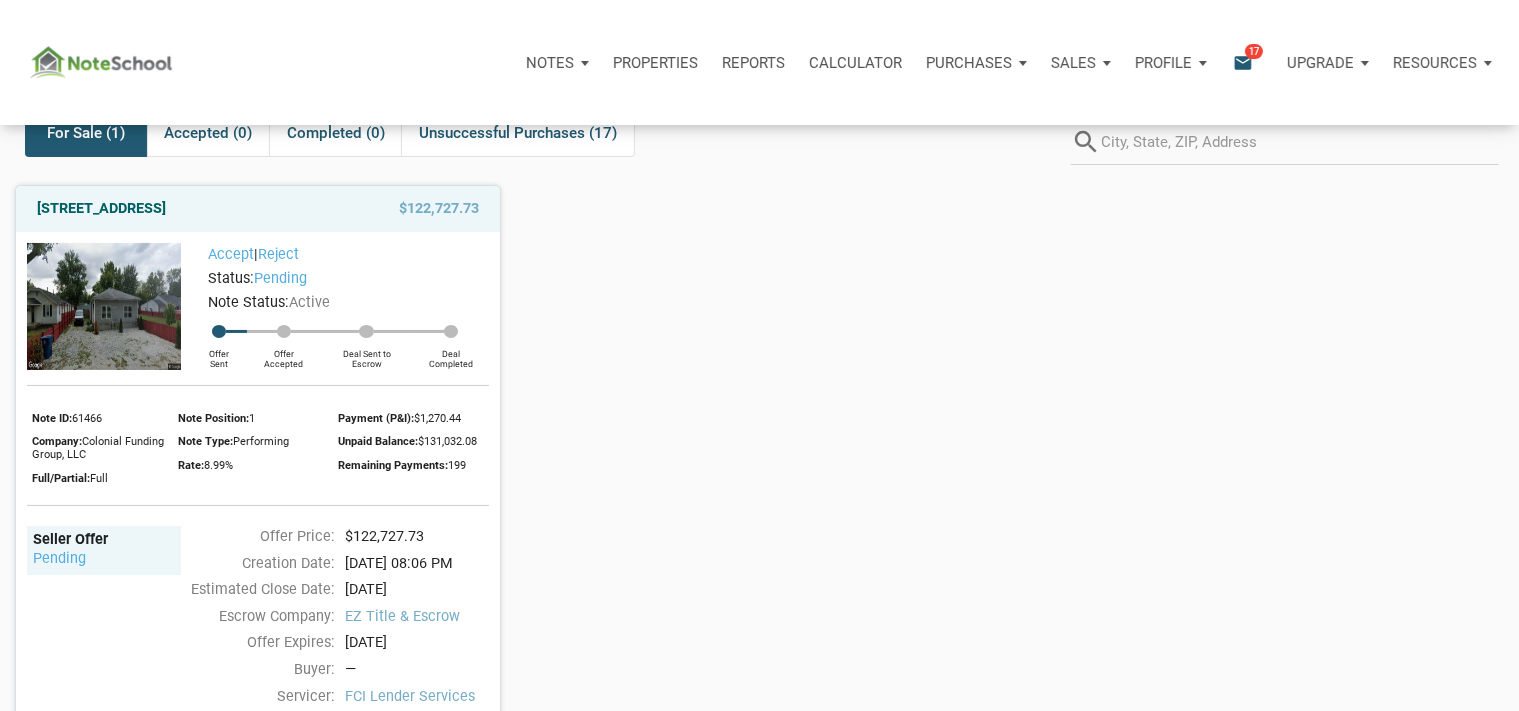 click at bounding box center (104, 306) 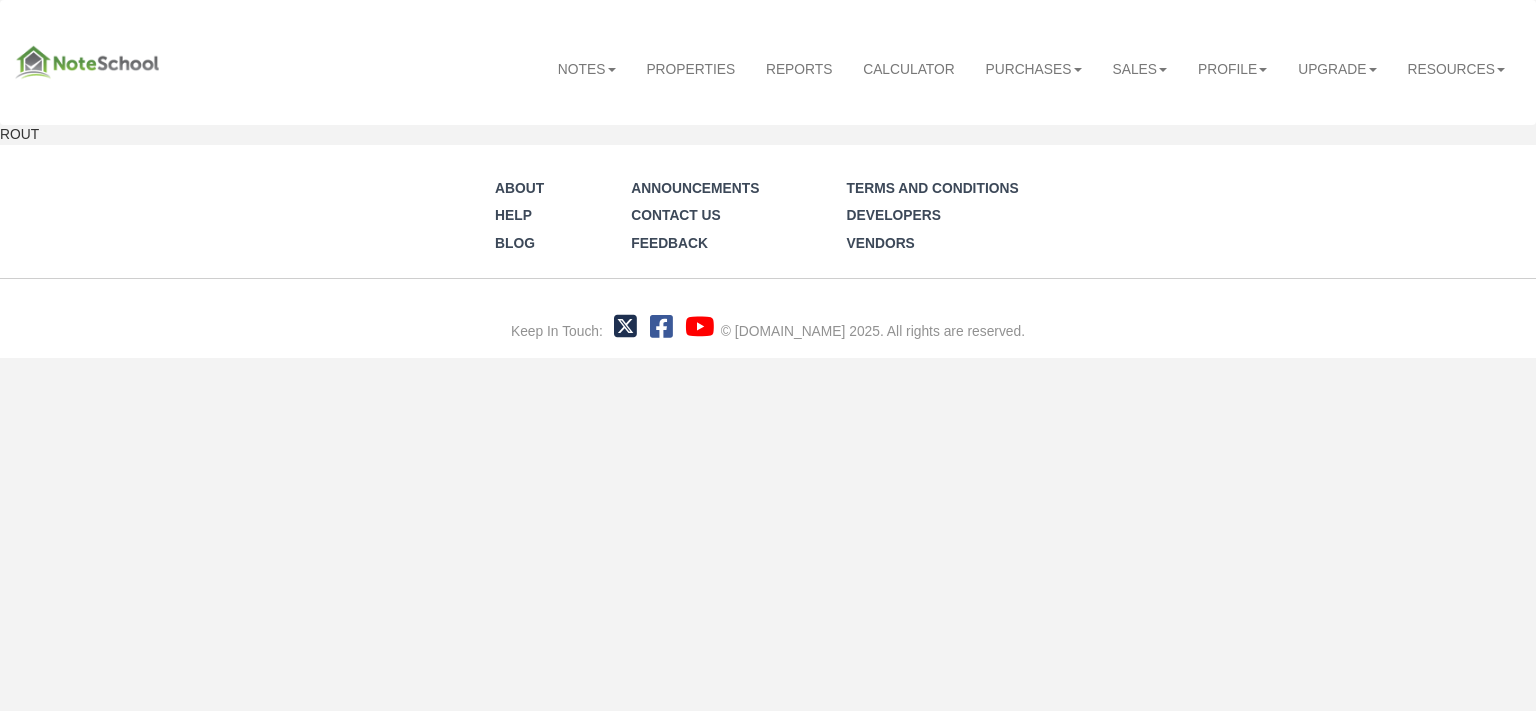 scroll, scrollTop: 0, scrollLeft: 0, axis: both 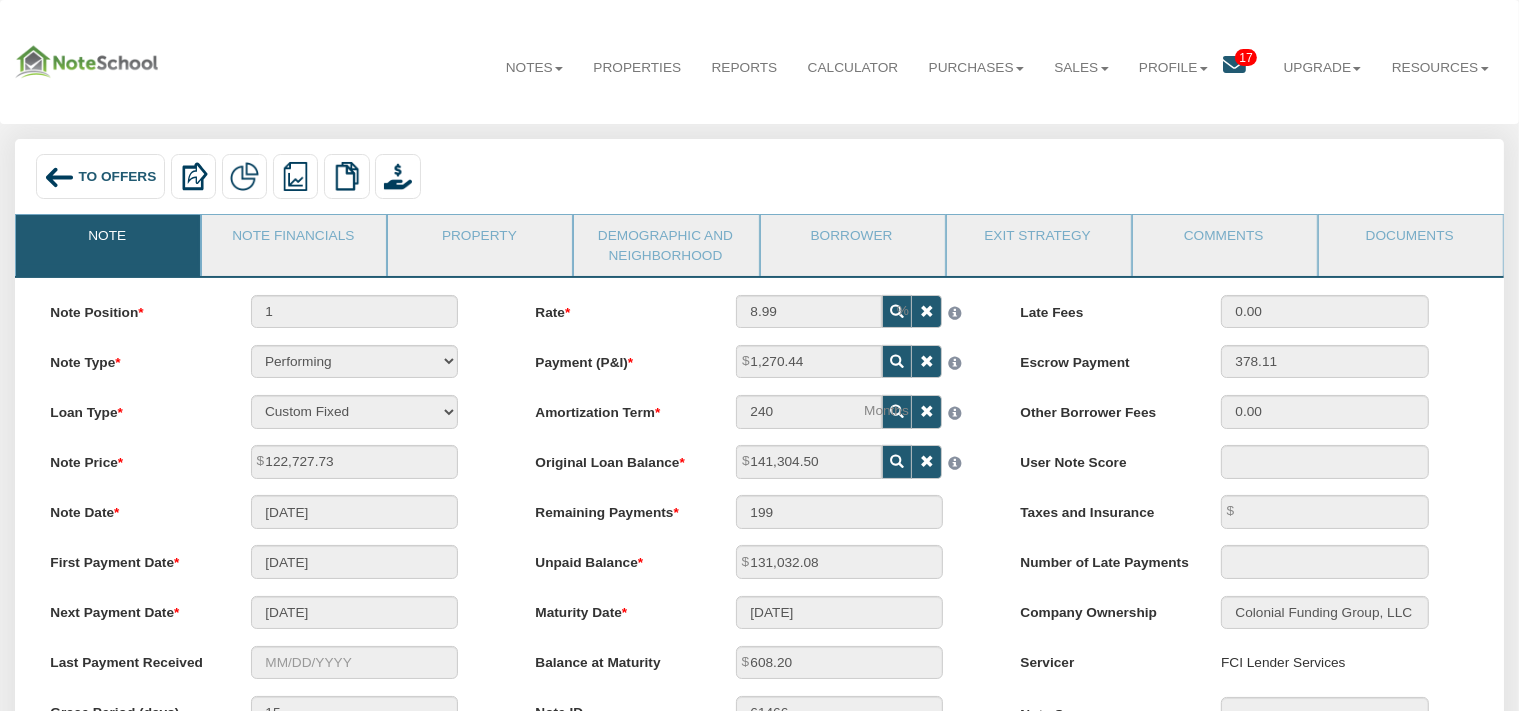 click on "17" at bounding box center [1246, 57] 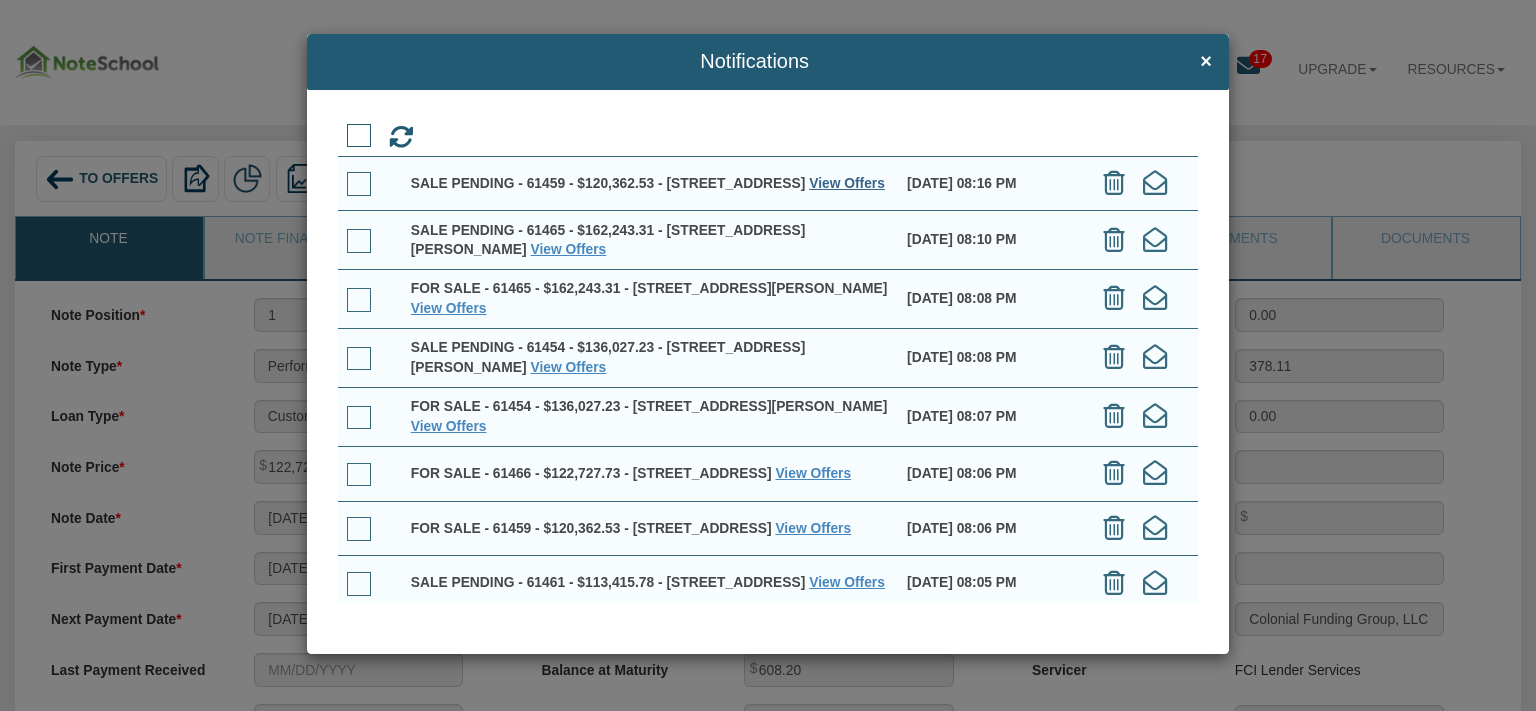 click on "View Offers" at bounding box center [847, 183] 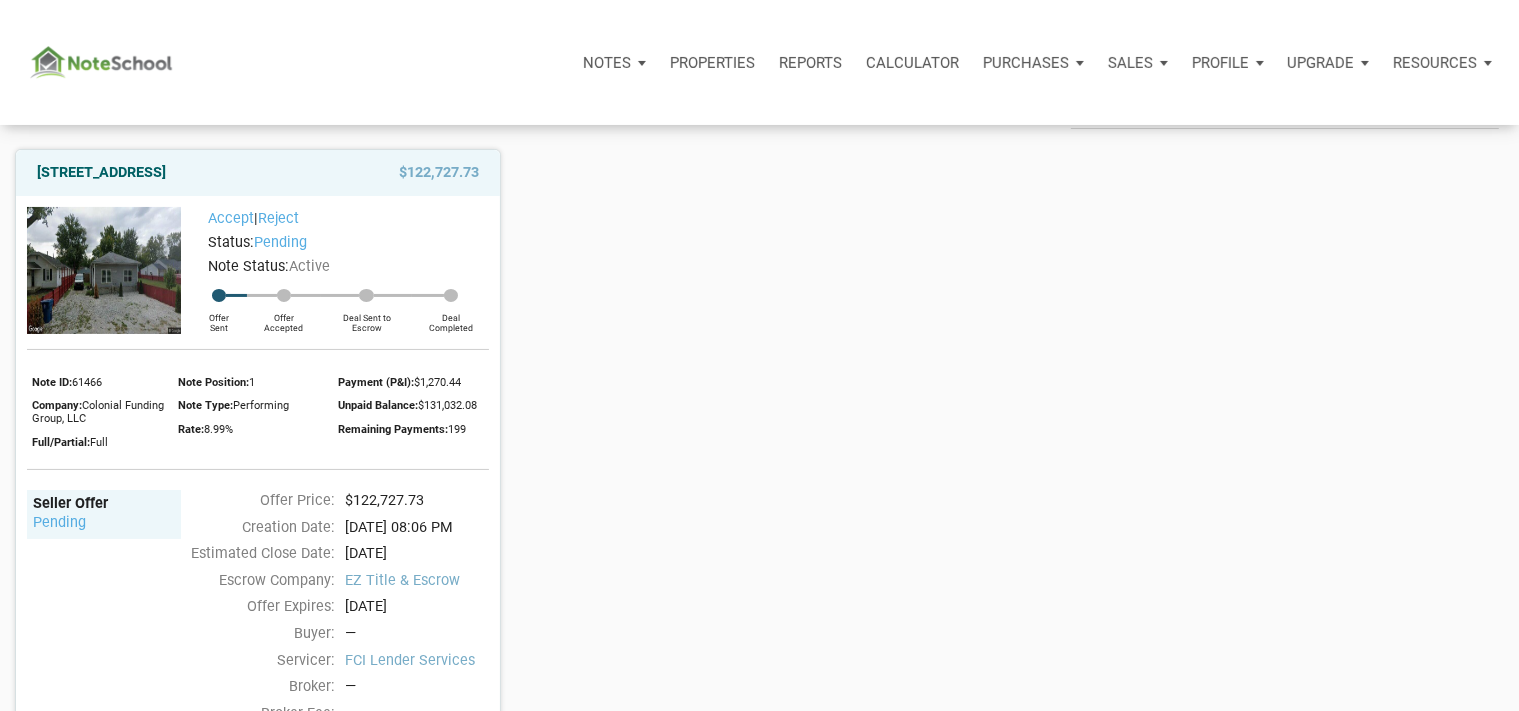 scroll, scrollTop: 105, scrollLeft: 0, axis: vertical 